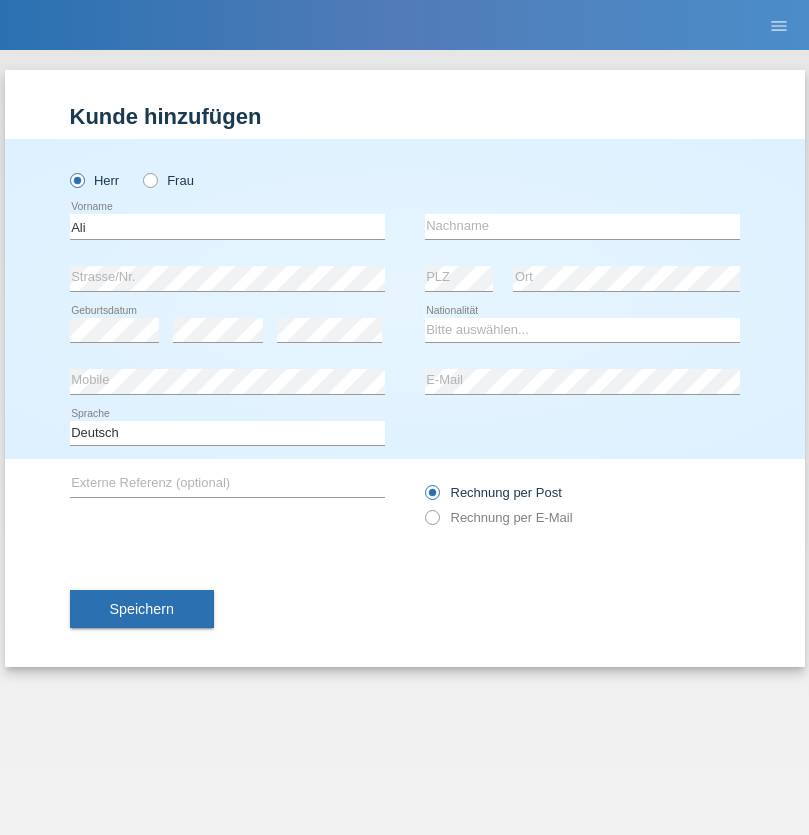 scroll, scrollTop: 0, scrollLeft: 0, axis: both 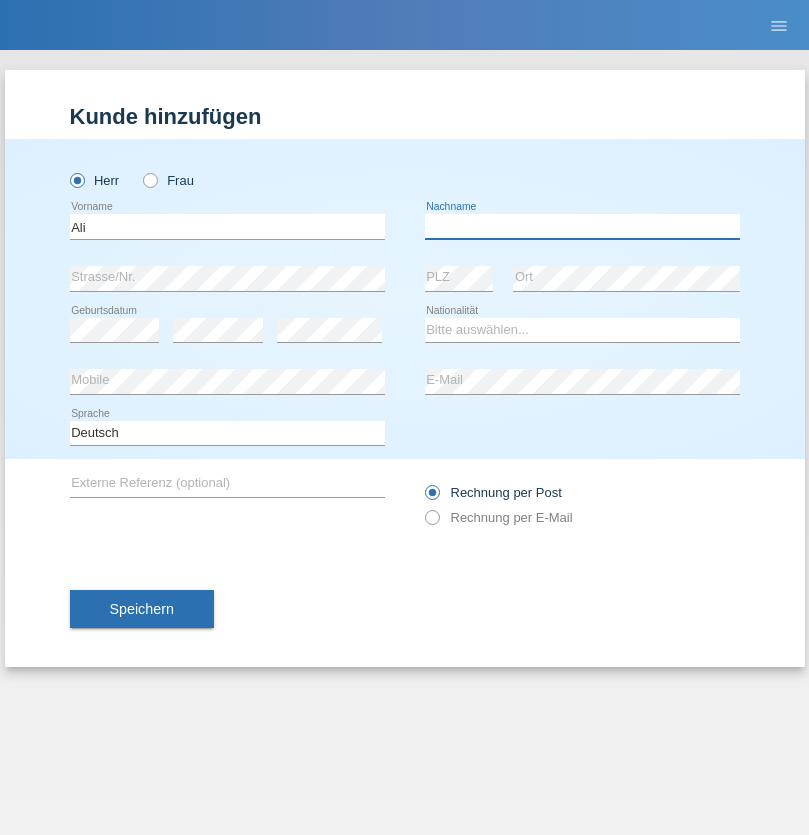 click at bounding box center [582, 226] 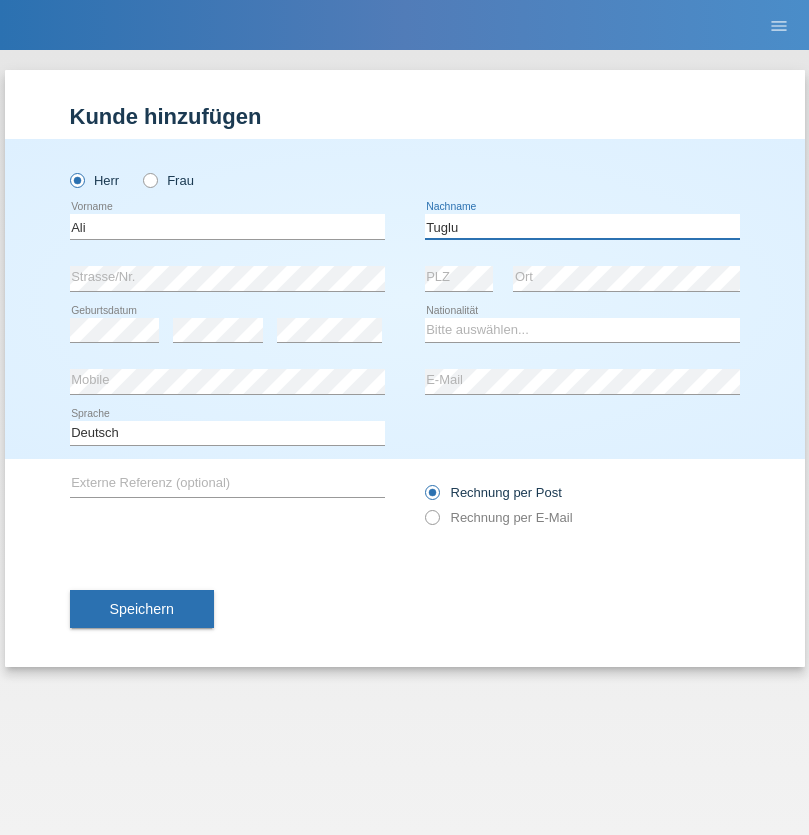 type on "Tuglu" 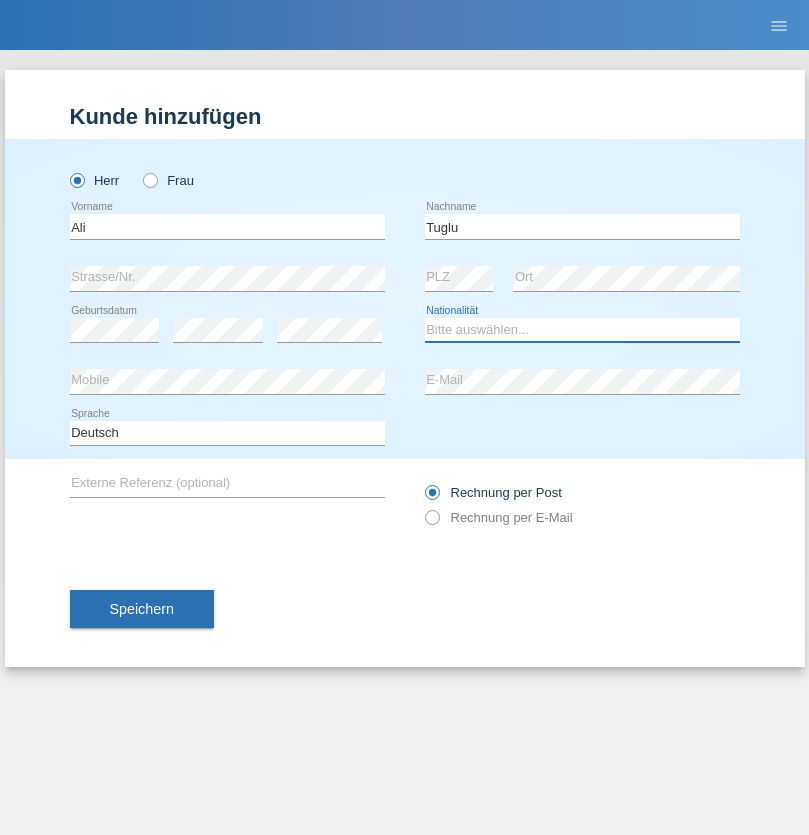 select on "CH" 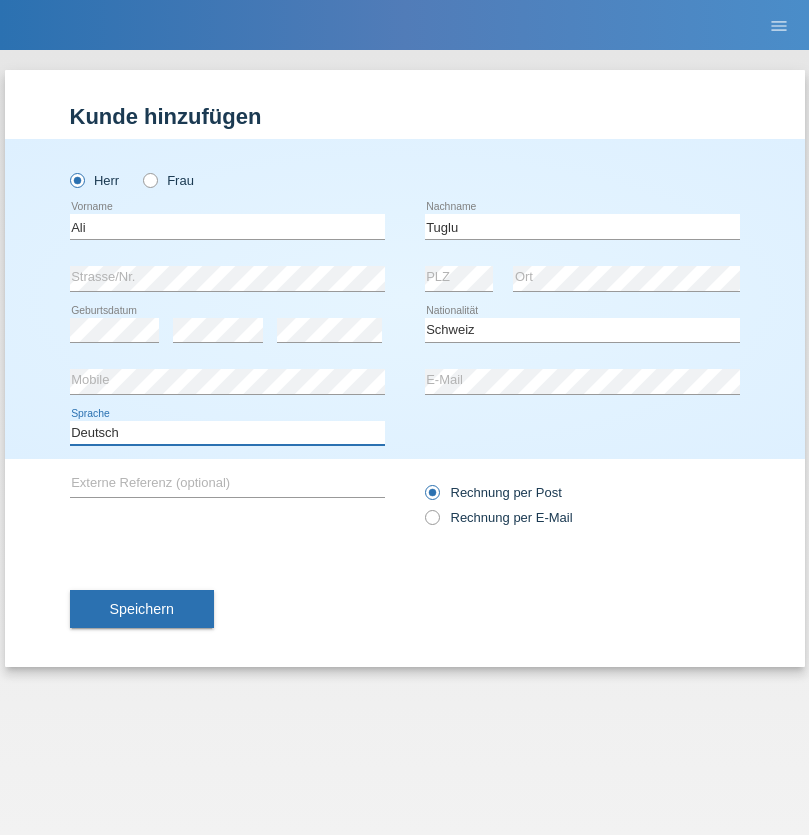 select on "en" 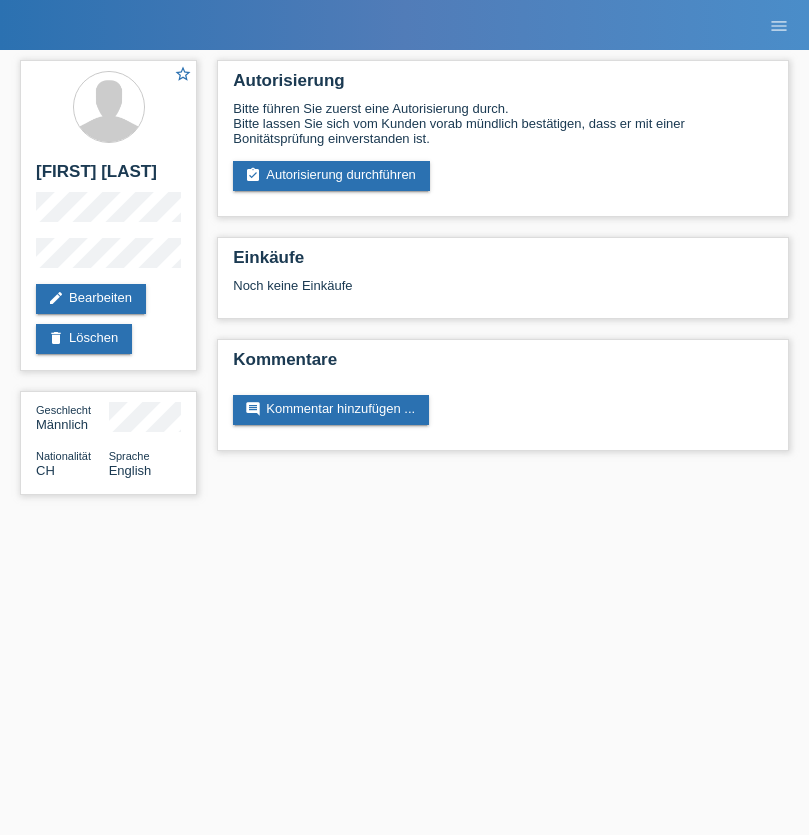 scroll, scrollTop: 0, scrollLeft: 0, axis: both 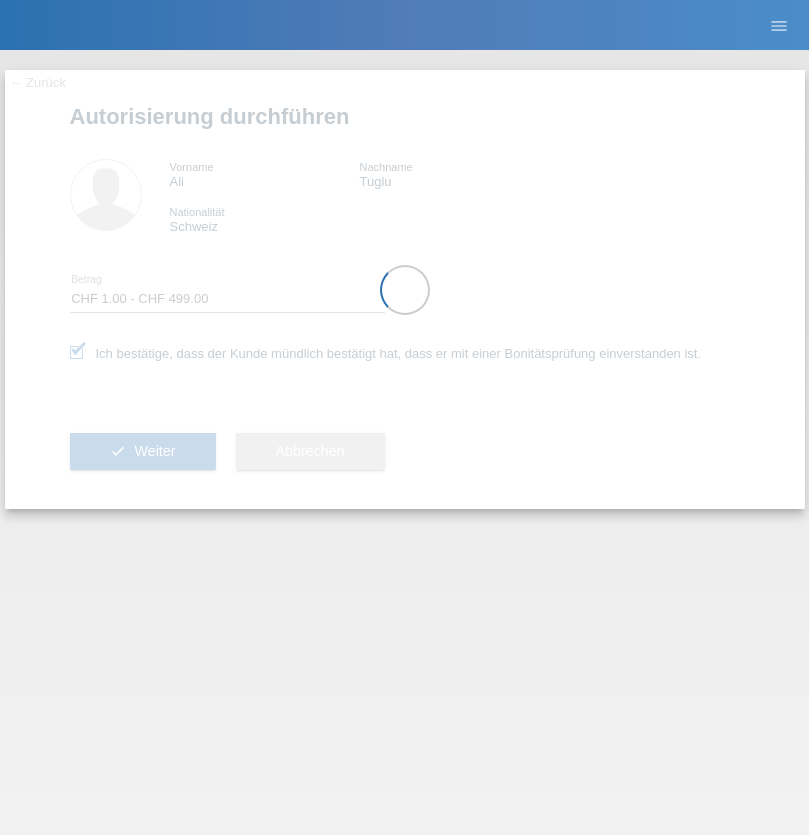 select on "1" 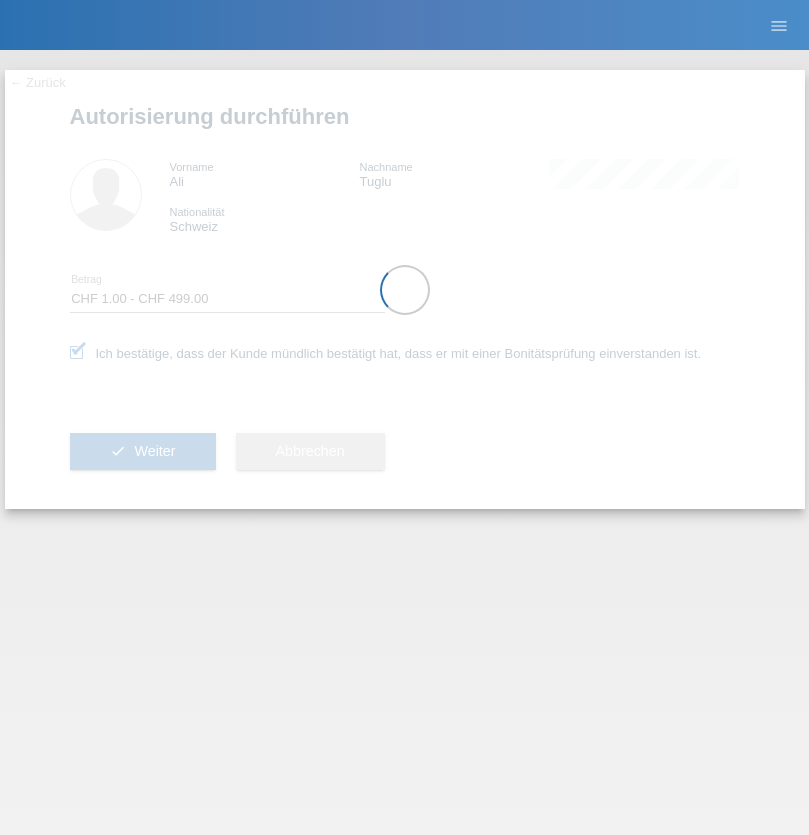 scroll, scrollTop: 0, scrollLeft: 0, axis: both 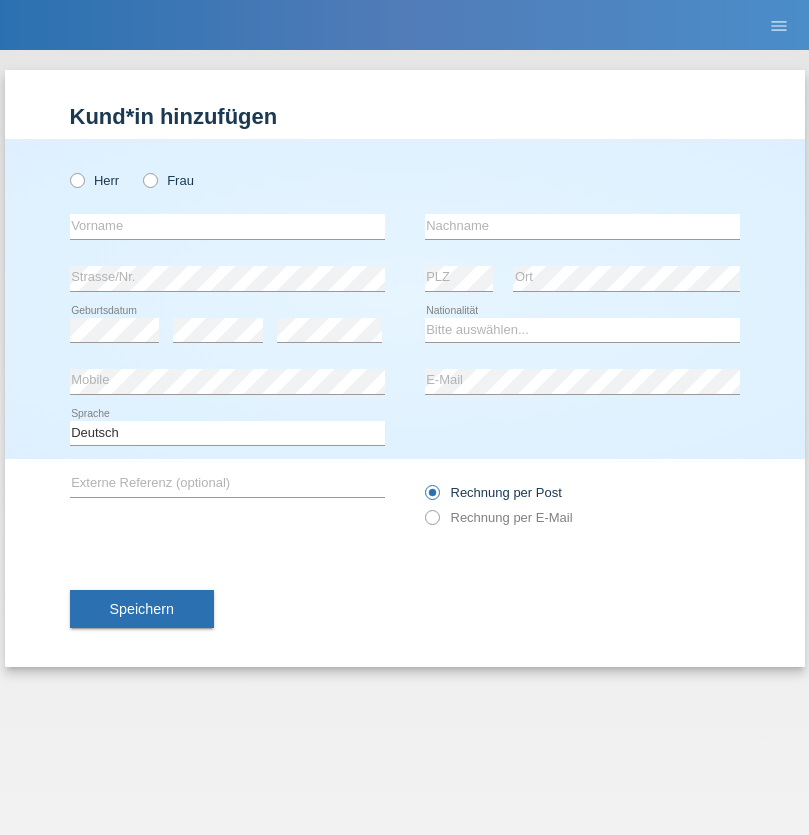 radio on "true" 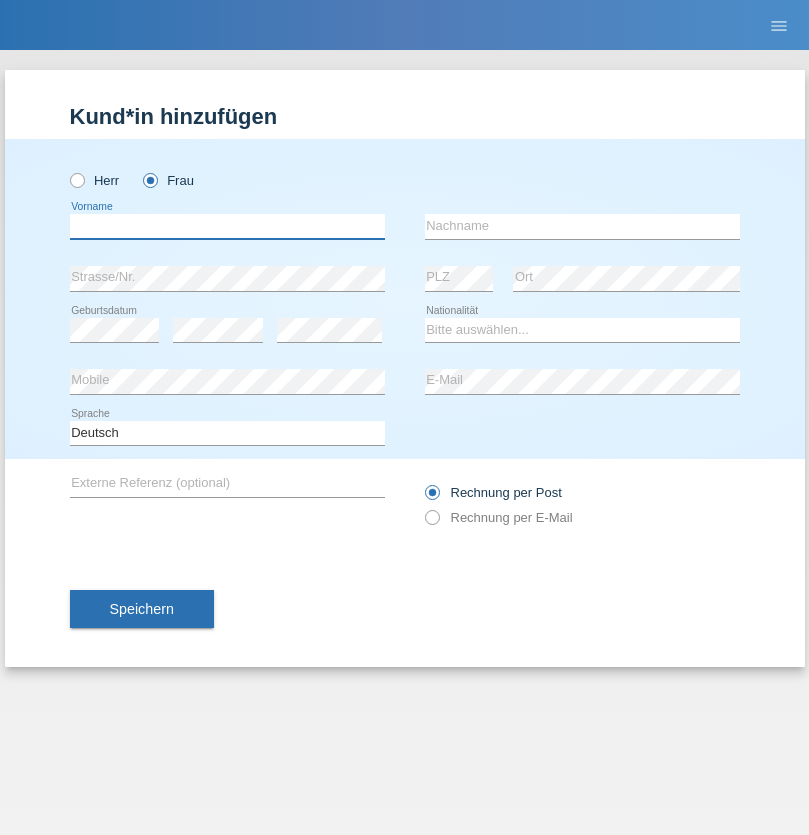 click at bounding box center [227, 226] 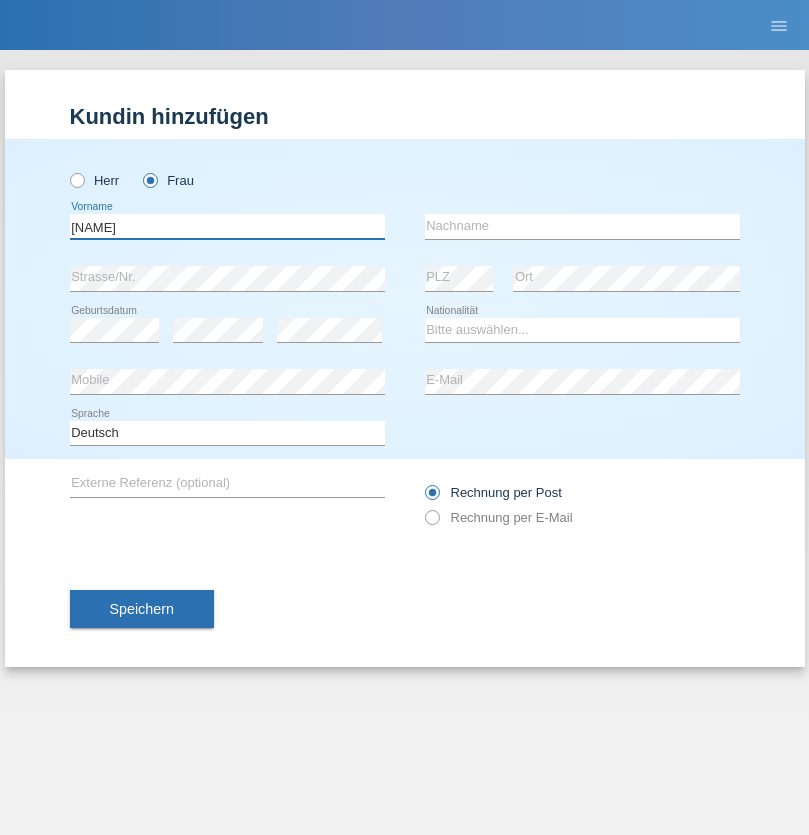 type on "[FIRST]" 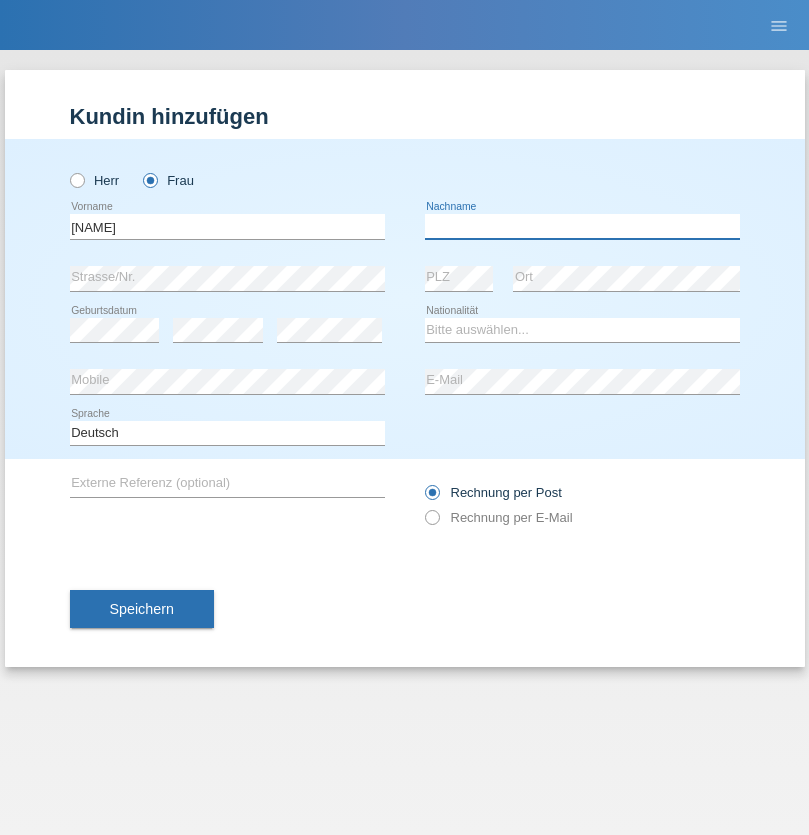 click at bounding box center [582, 226] 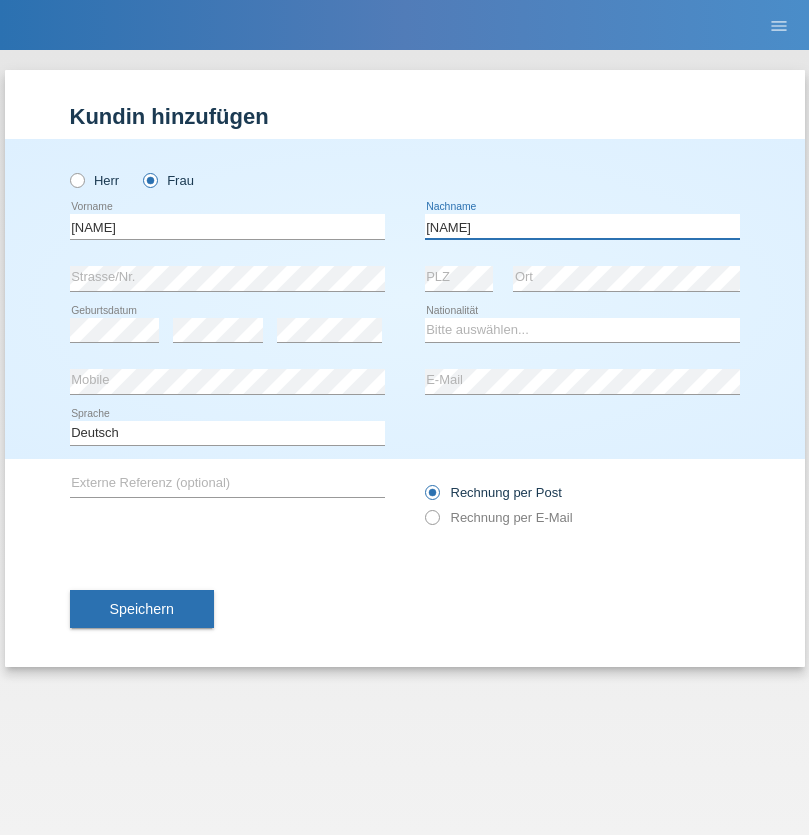 type on "Djepeng" 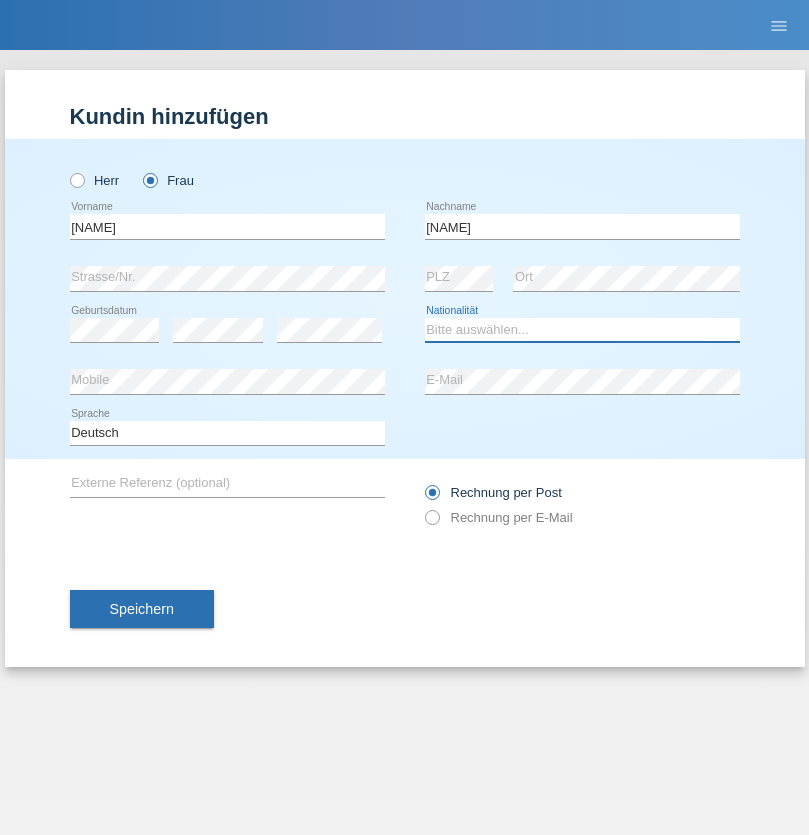 select on "CH" 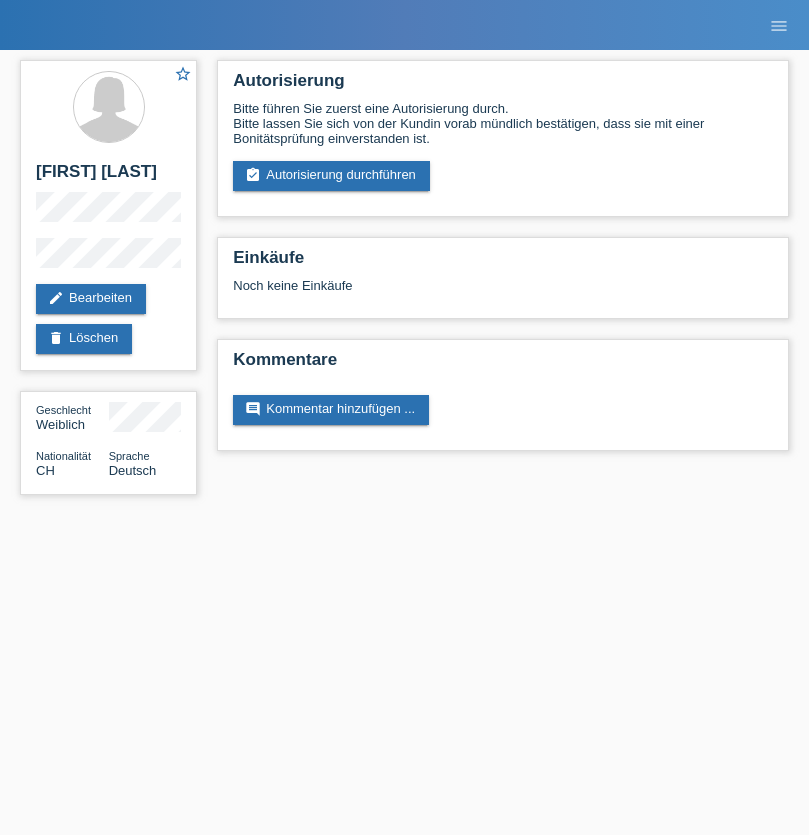 scroll, scrollTop: 0, scrollLeft: 0, axis: both 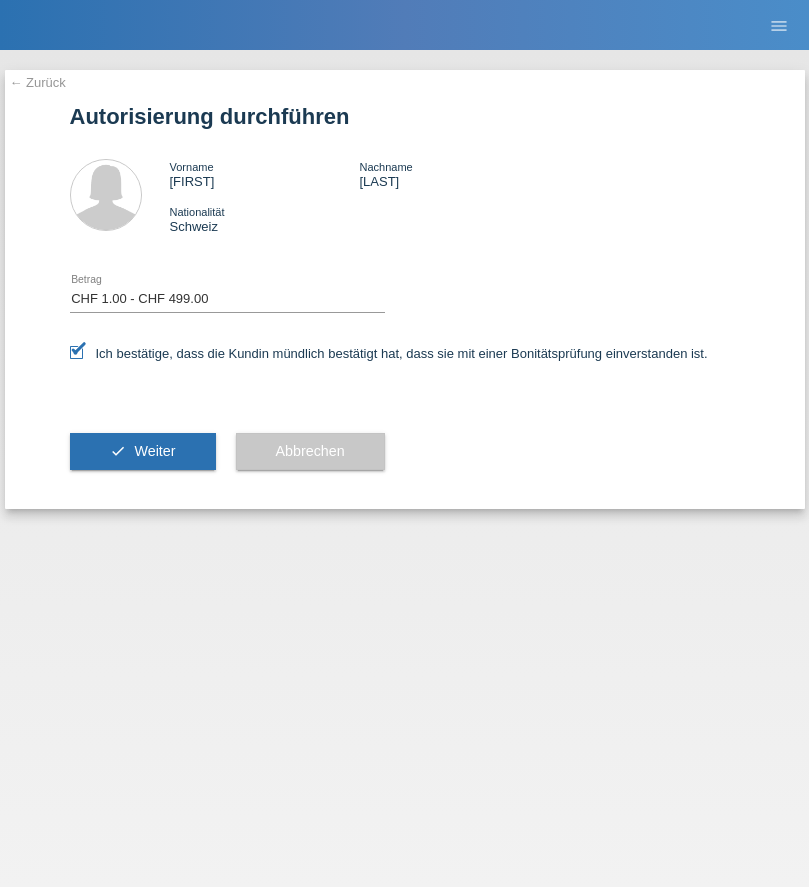 select on "1" 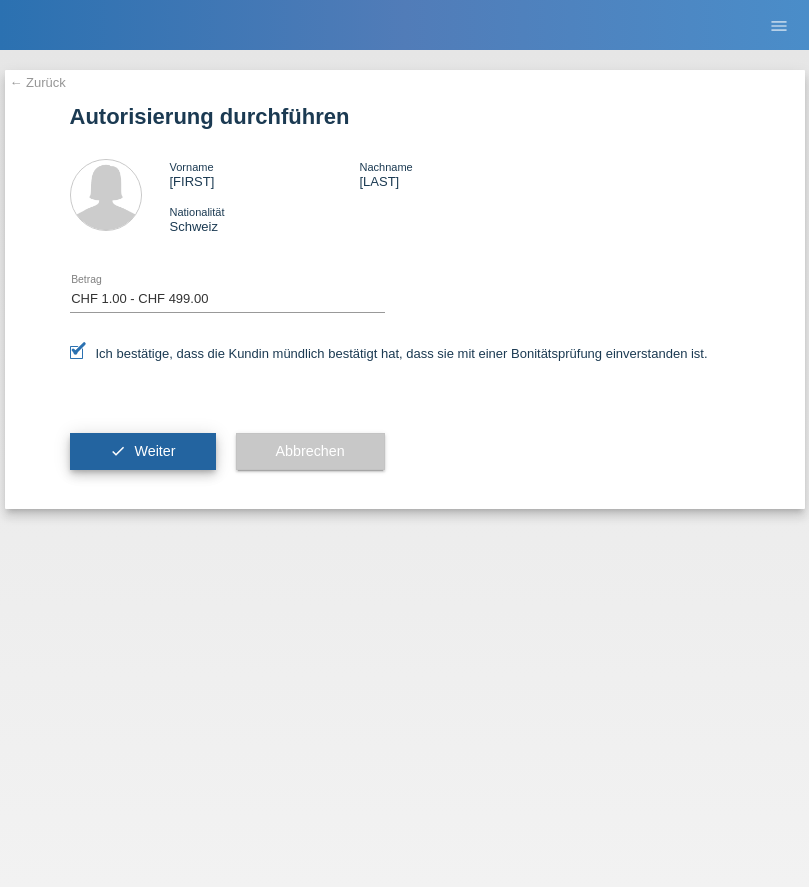 click on "Weiter" at bounding box center [154, 451] 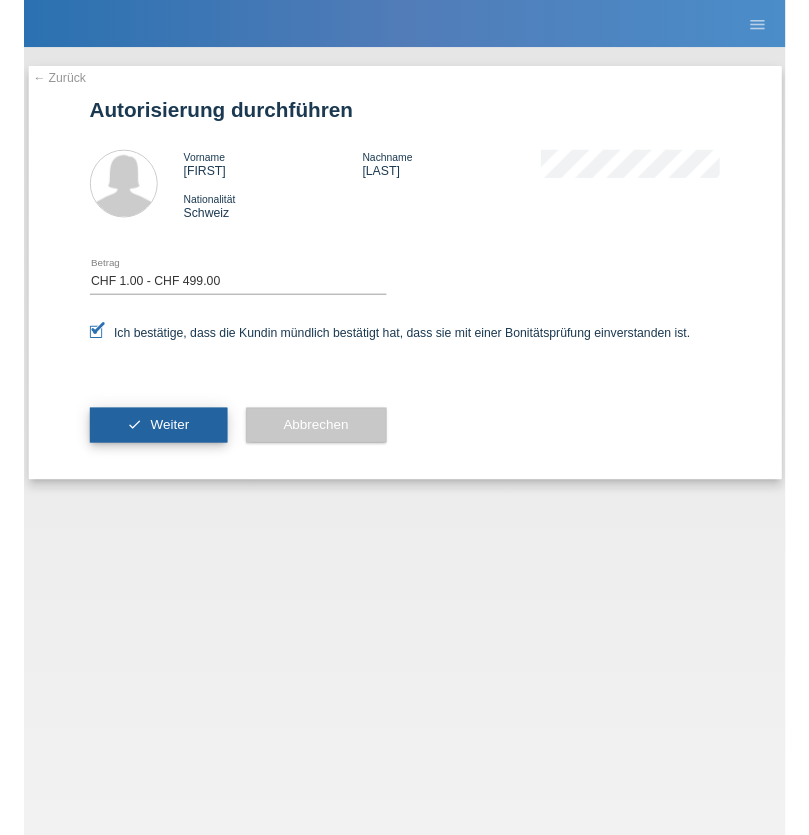 scroll, scrollTop: 0, scrollLeft: 0, axis: both 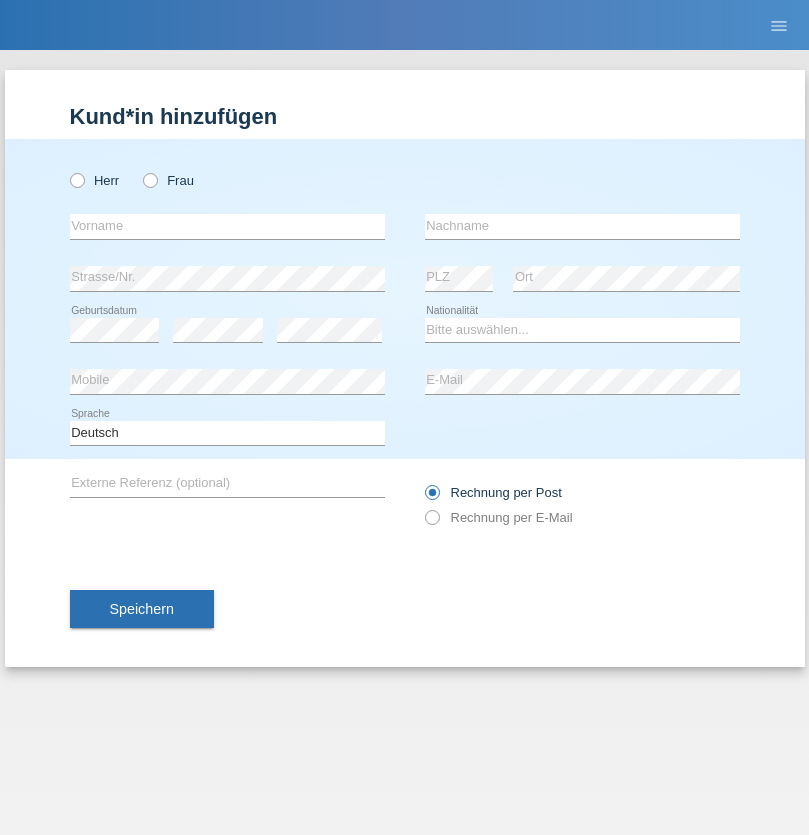 radio on "true" 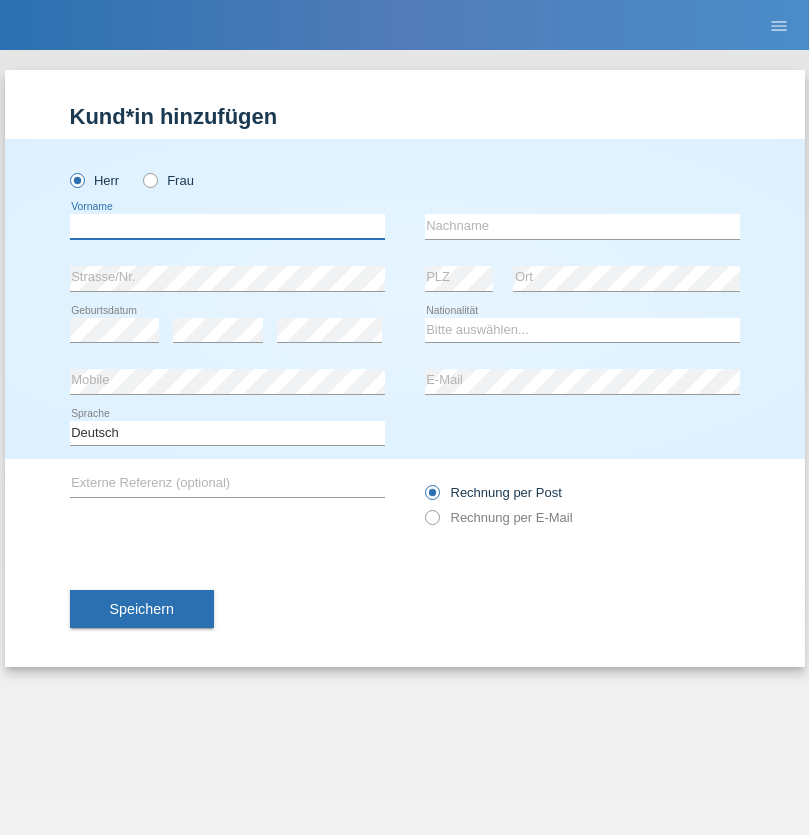 click at bounding box center (227, 226) 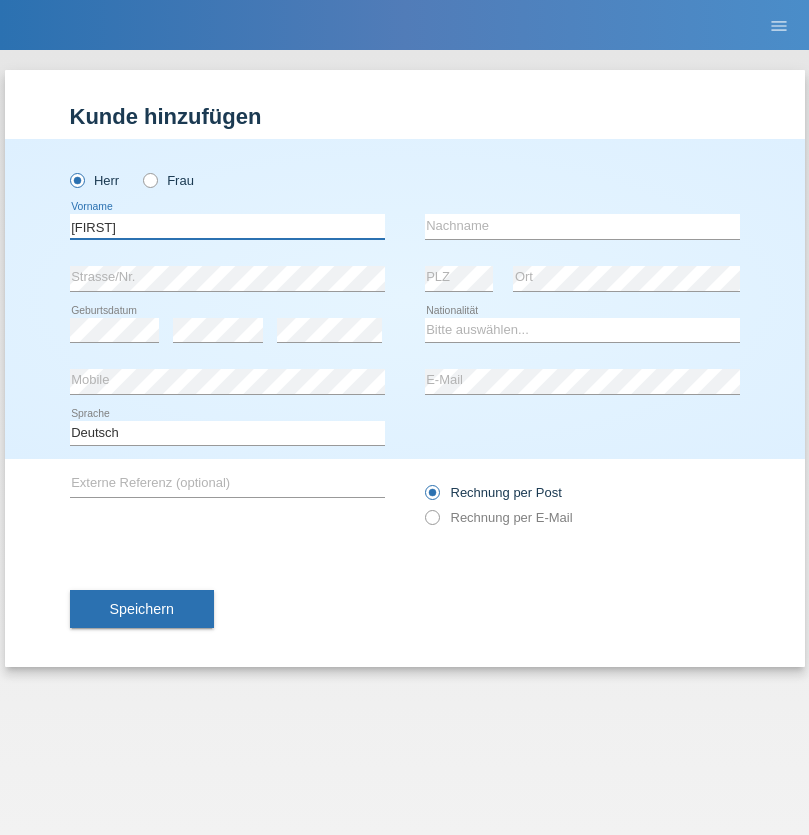 type on "[FIRST]" 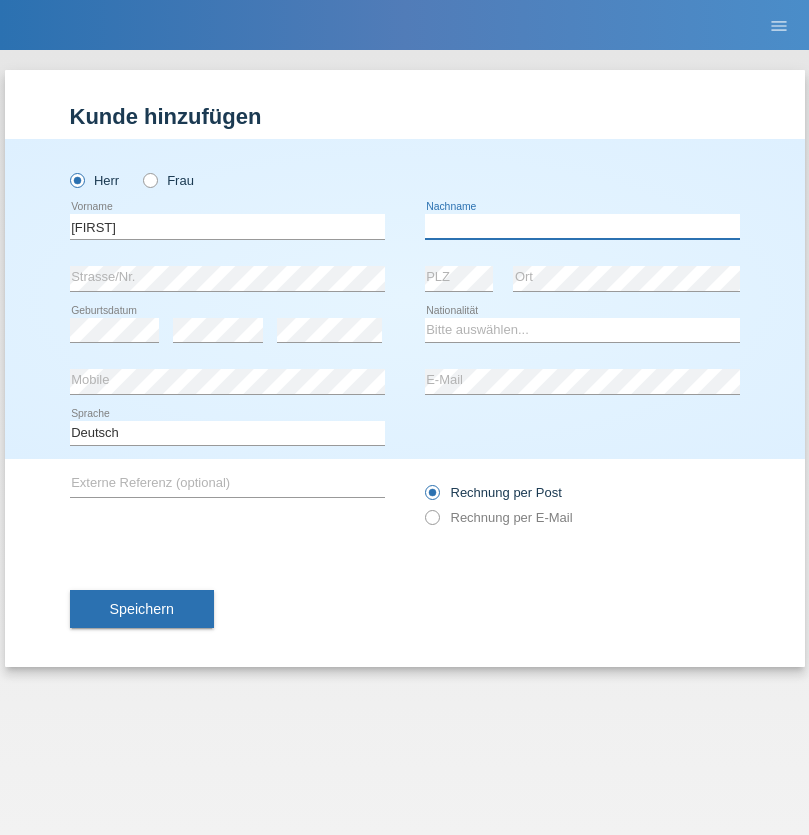 click at bounding box center (582, 226) 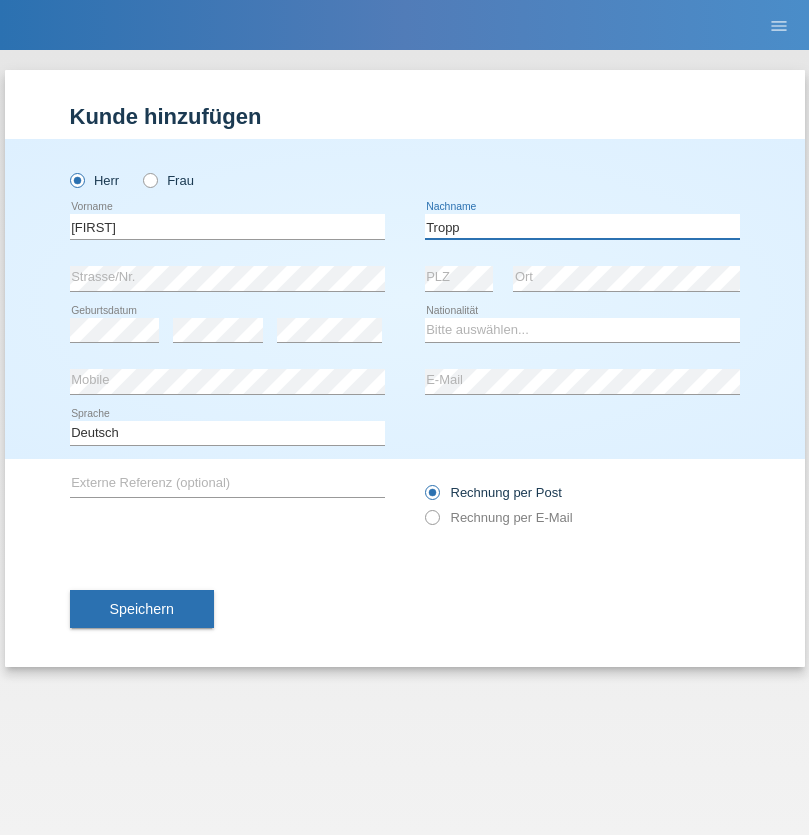 type on "Tropp" 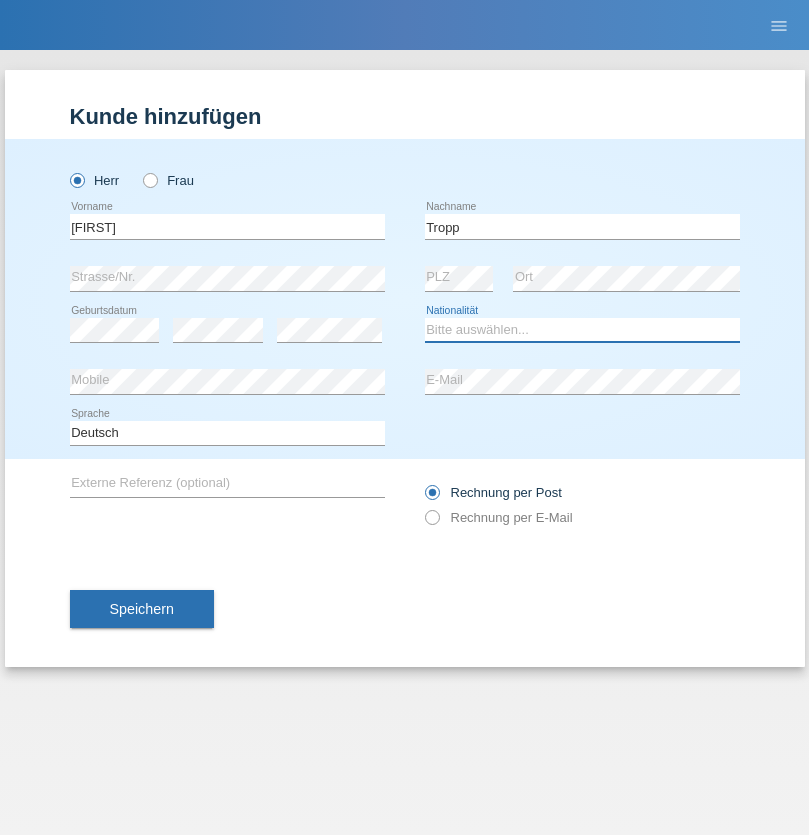 select on "SK" 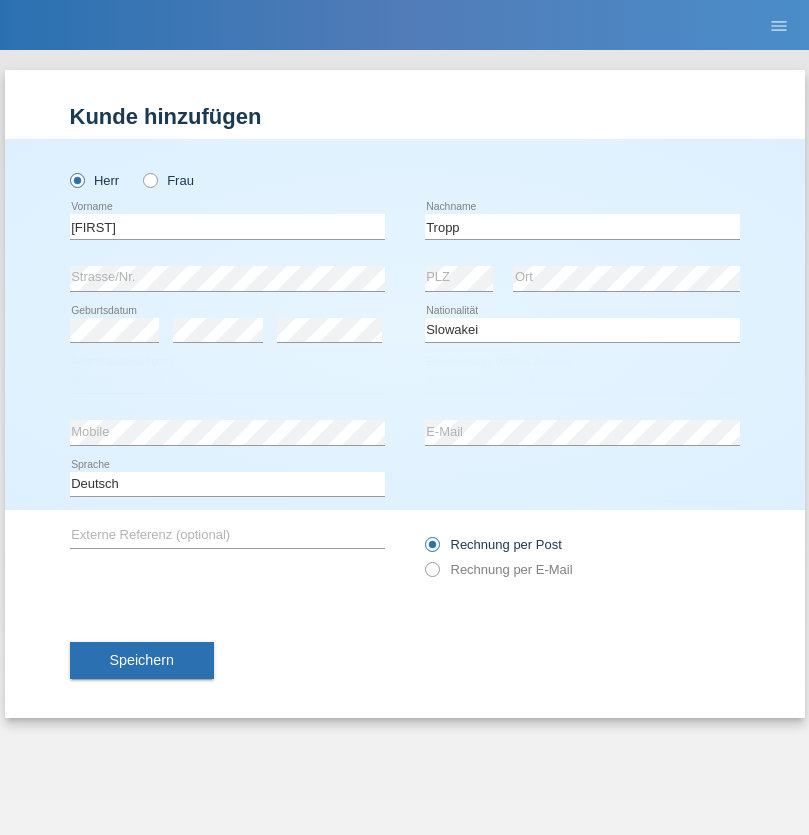 select on "C" 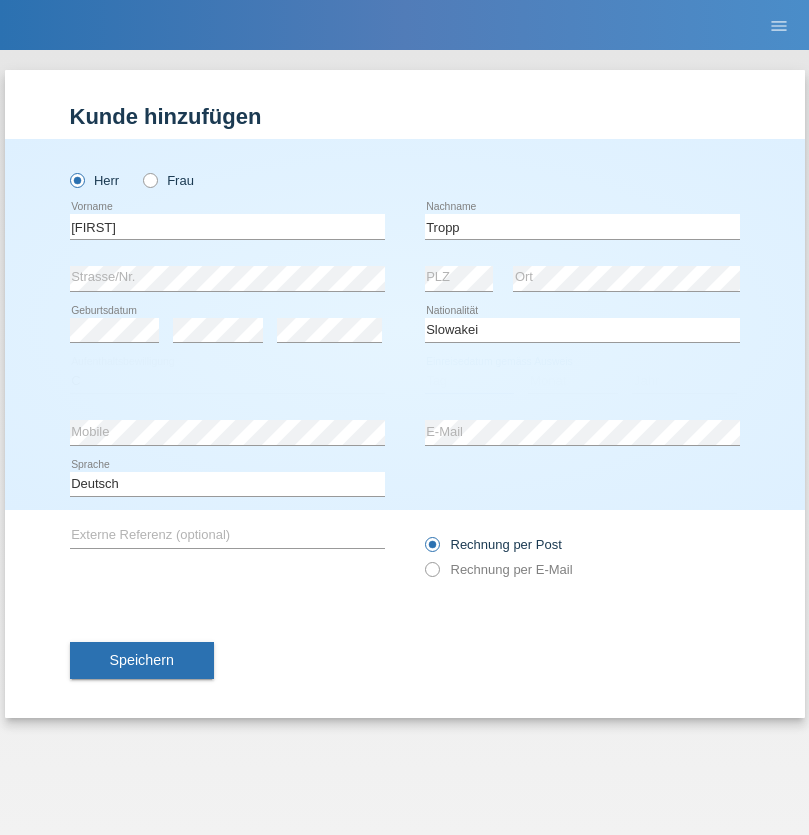 select on "06" 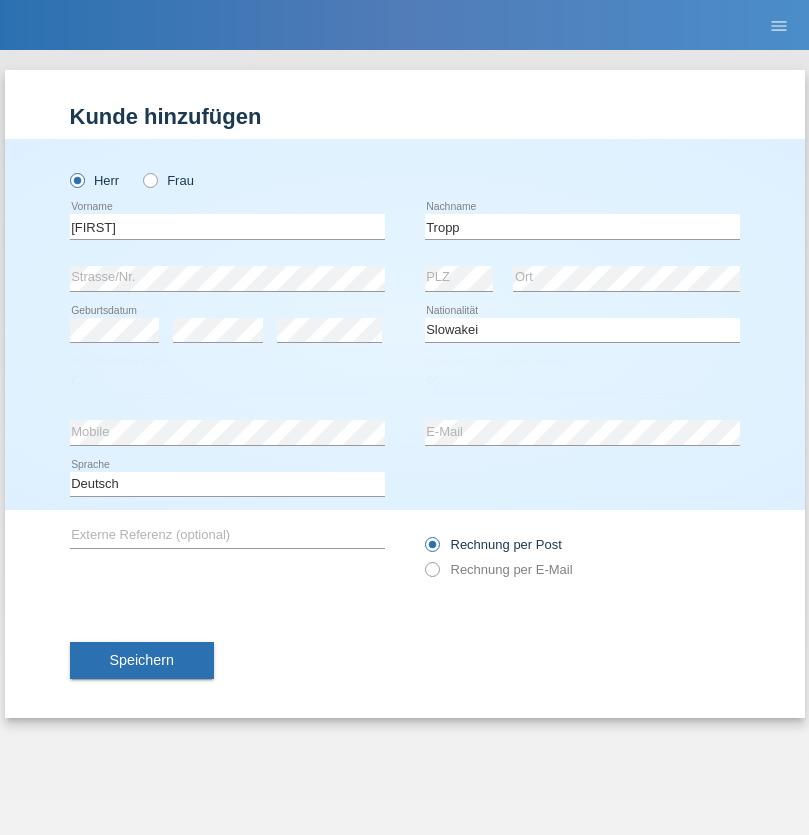 select on "08" 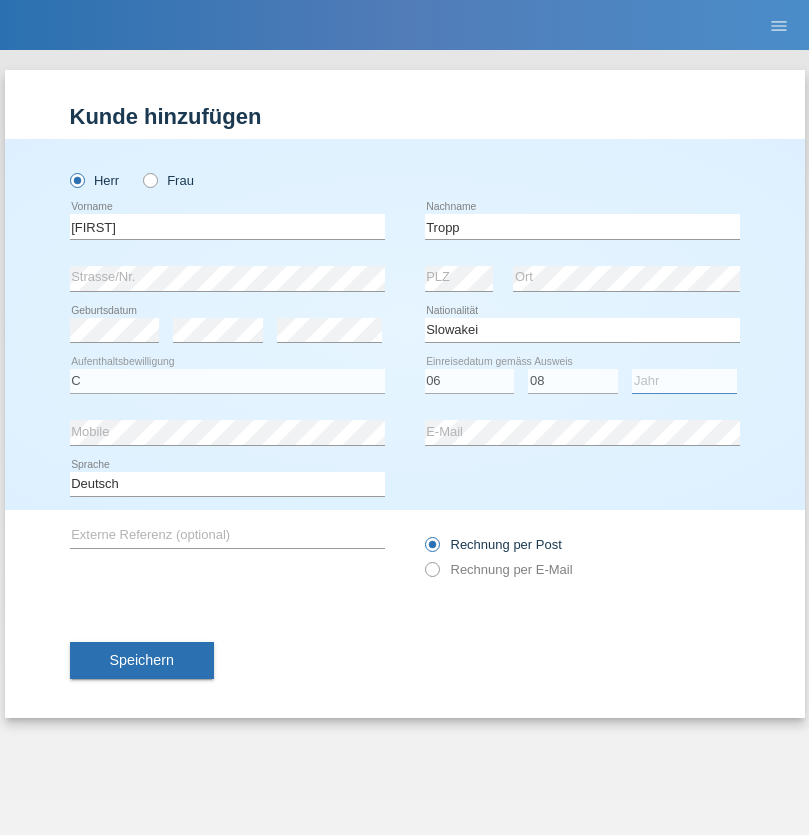 select on "2021" 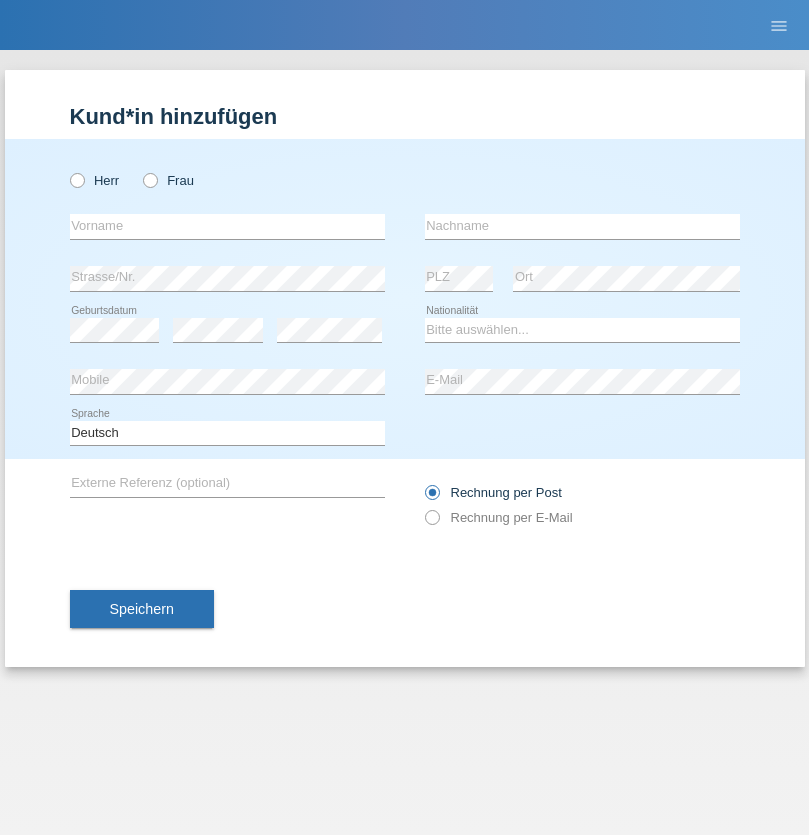 scroll, scrollTop: 0, scrollLeft: 0, axis: both 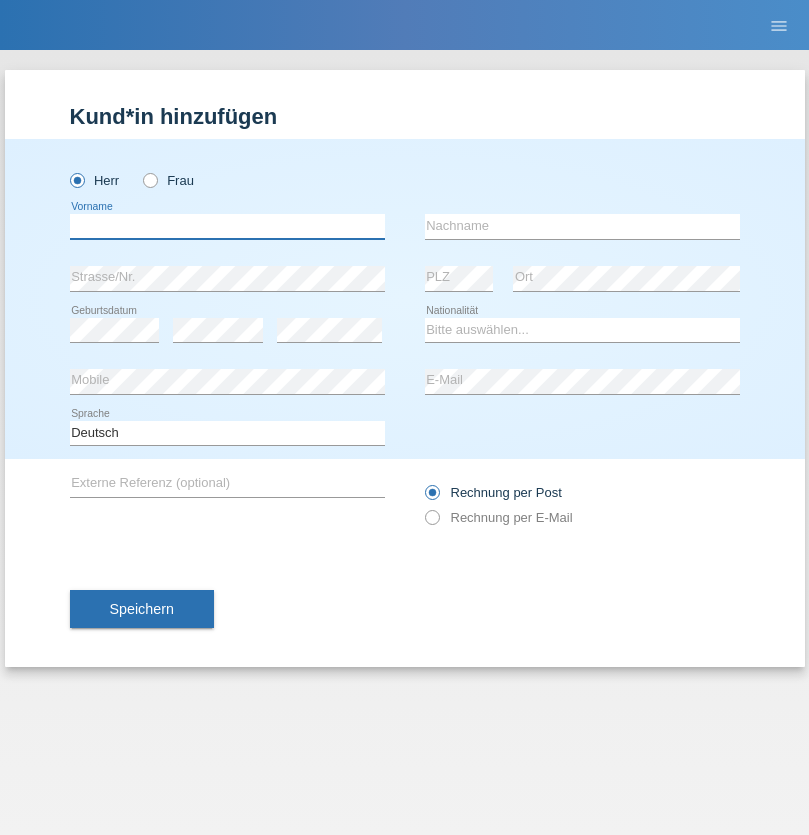 click at bounding box center (227, 226) 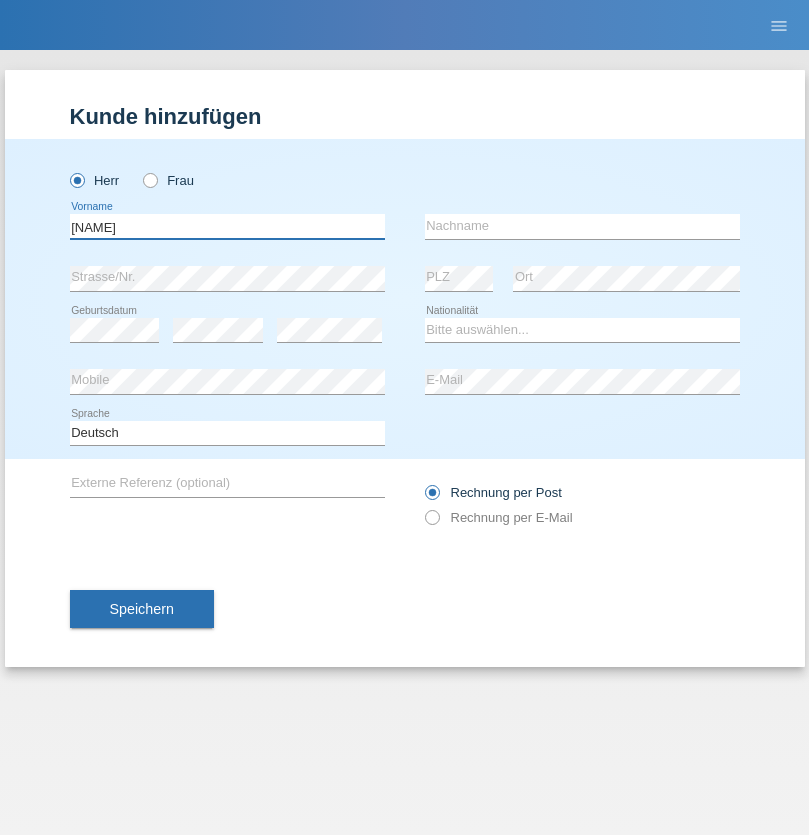 type on "Dirk" 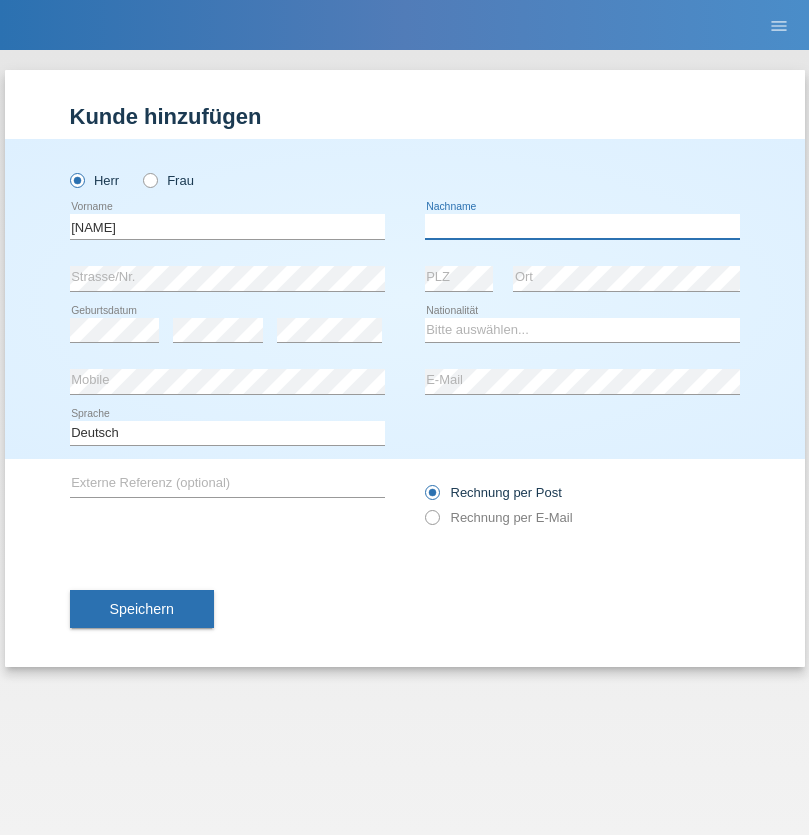 click at bounding box center [582, 226] 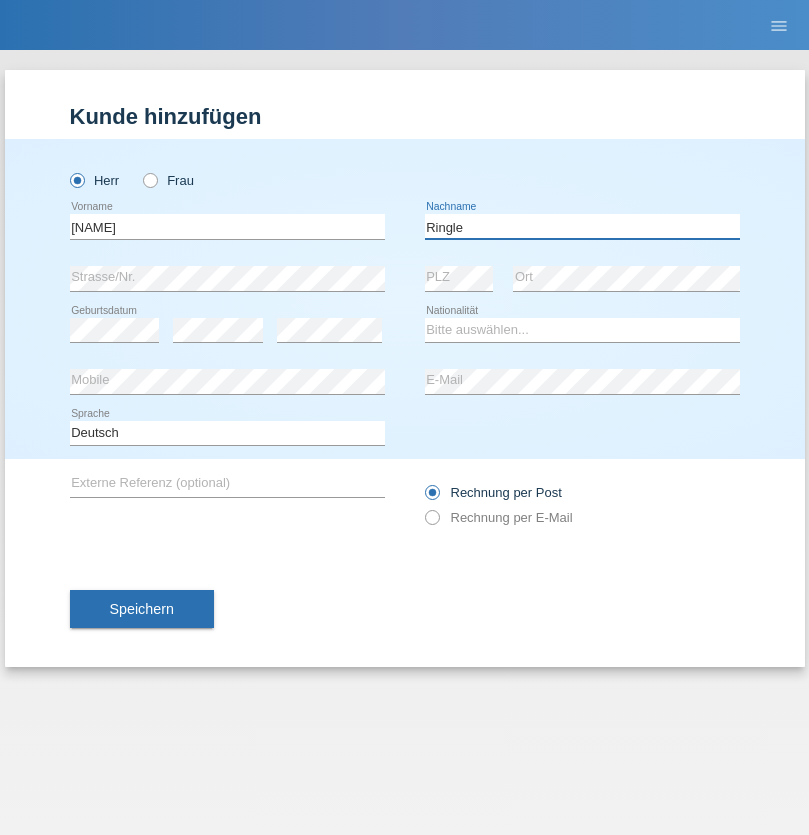 type on "Ringle" 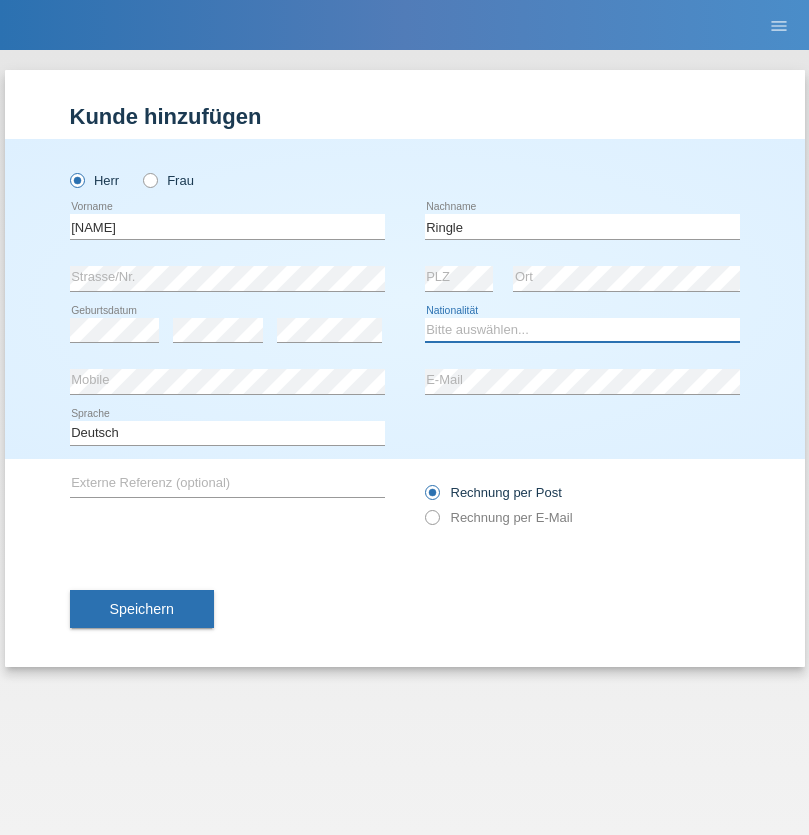 select on "DE" 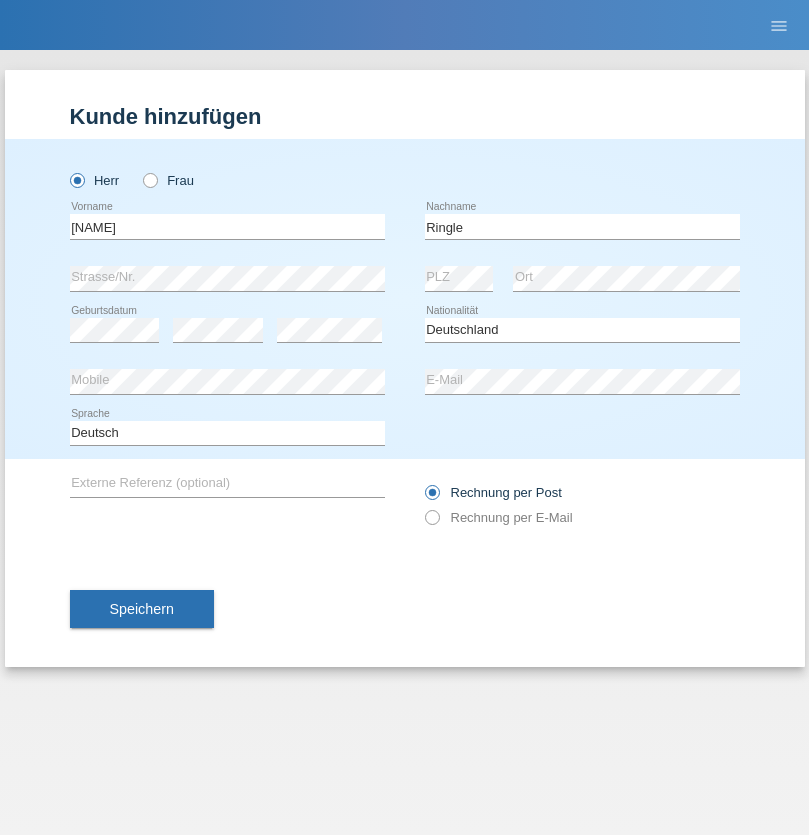 select on "C" 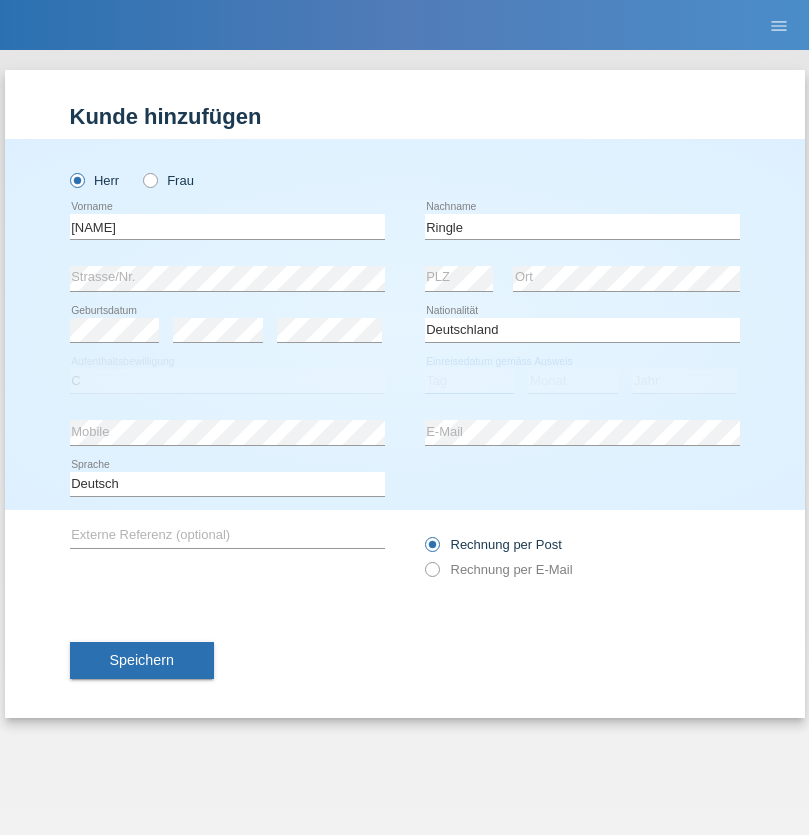 select on "06" 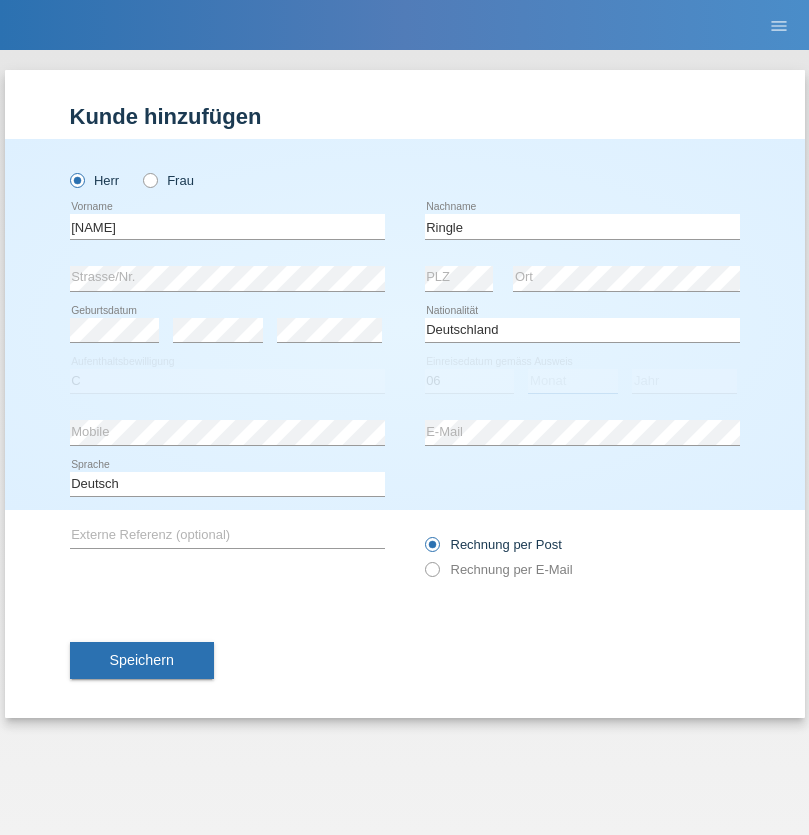 select on "01" 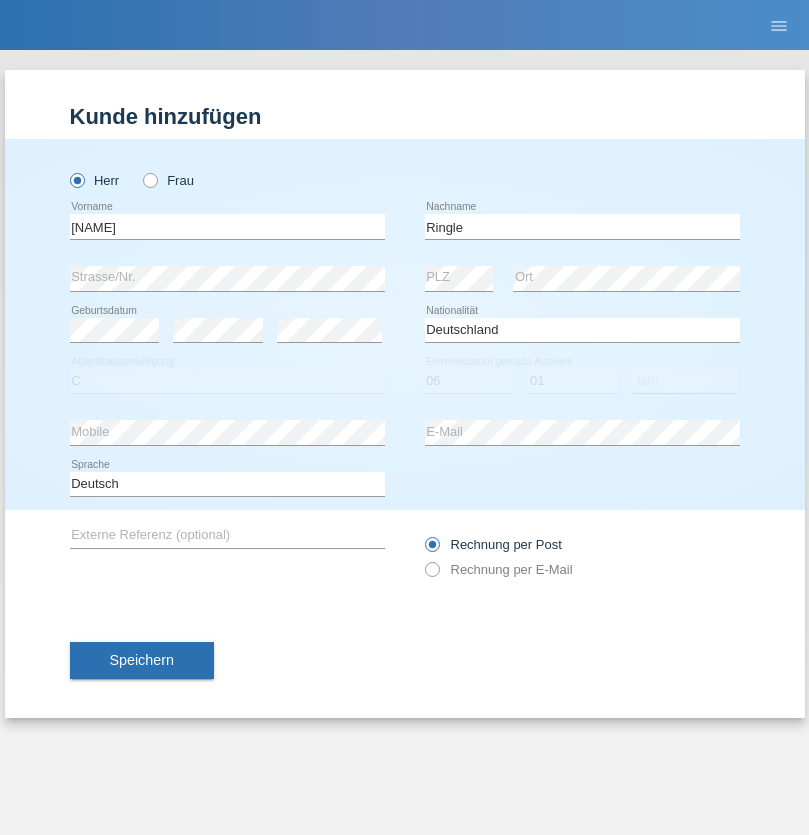 select on "2021" 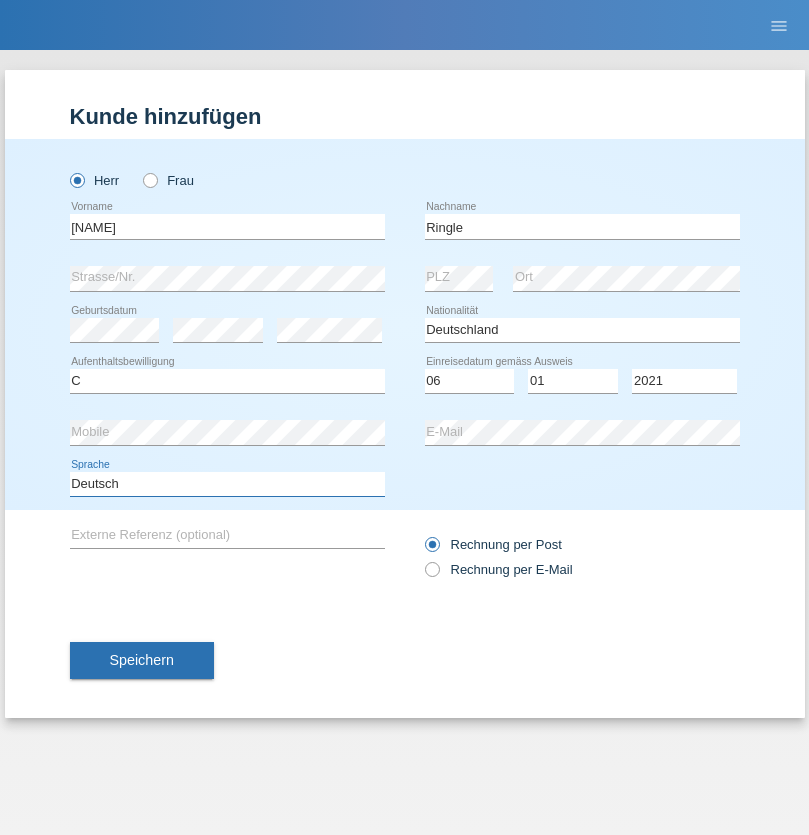 select on "en" 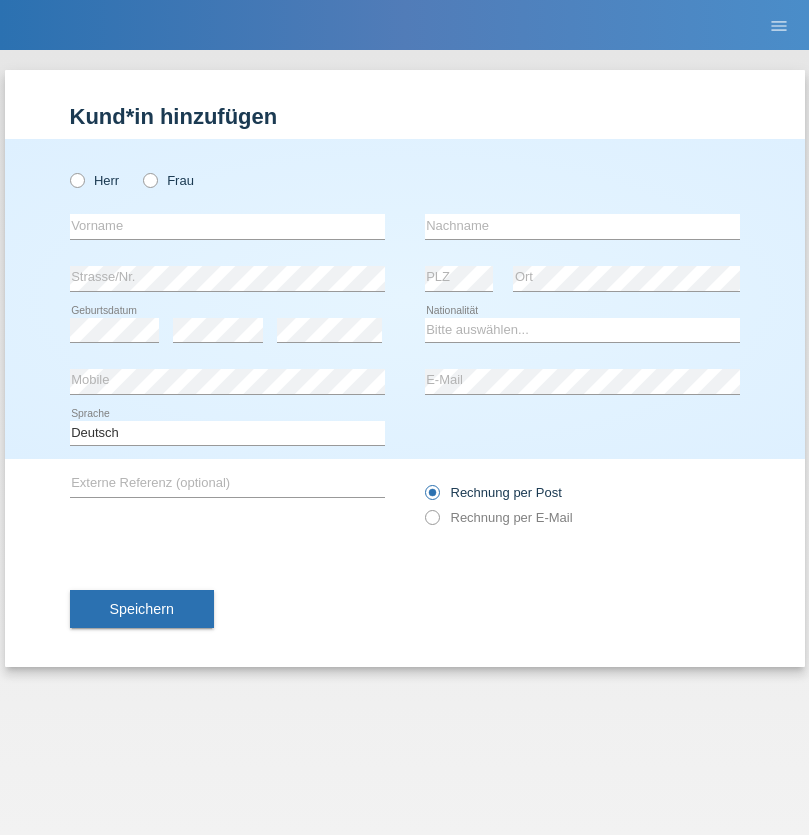 scroll, scrollTop: 0, scrollLeft: 0, axis: both 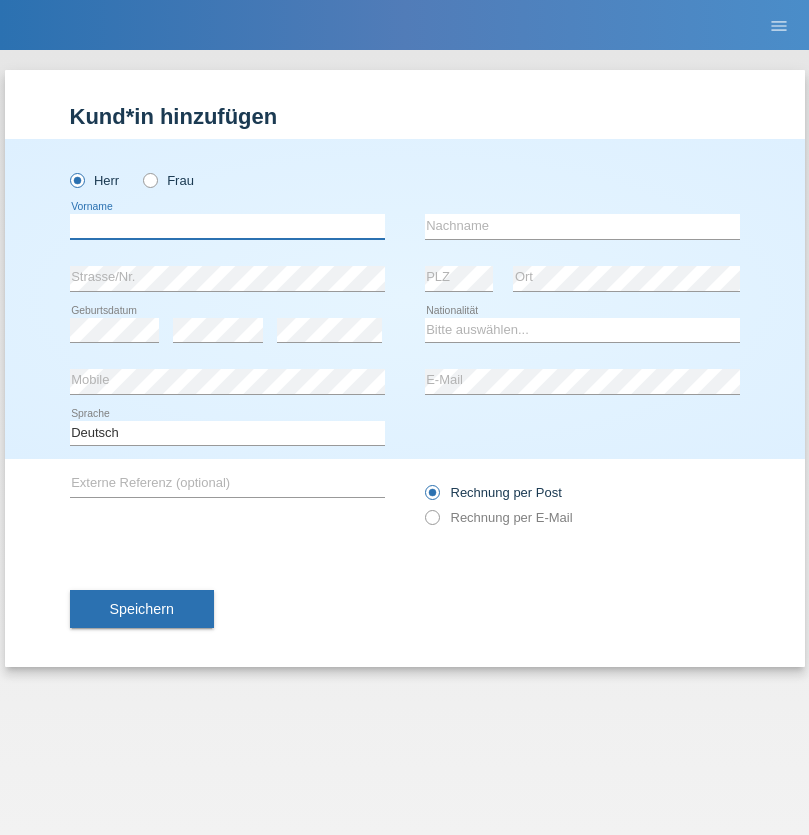 click at bounding box center (227, 226) 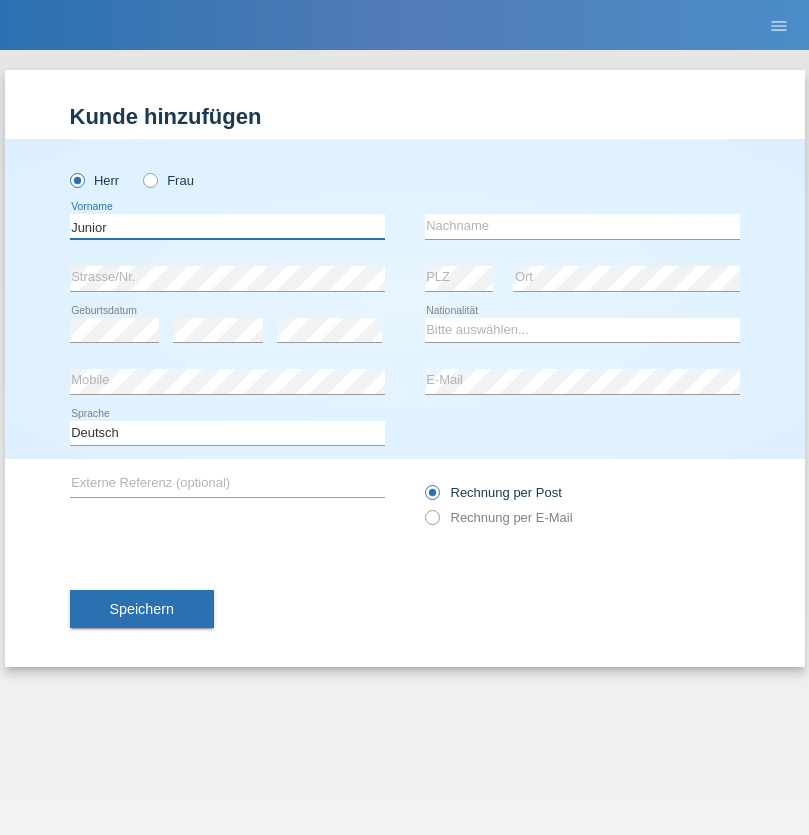 type on "Junior" 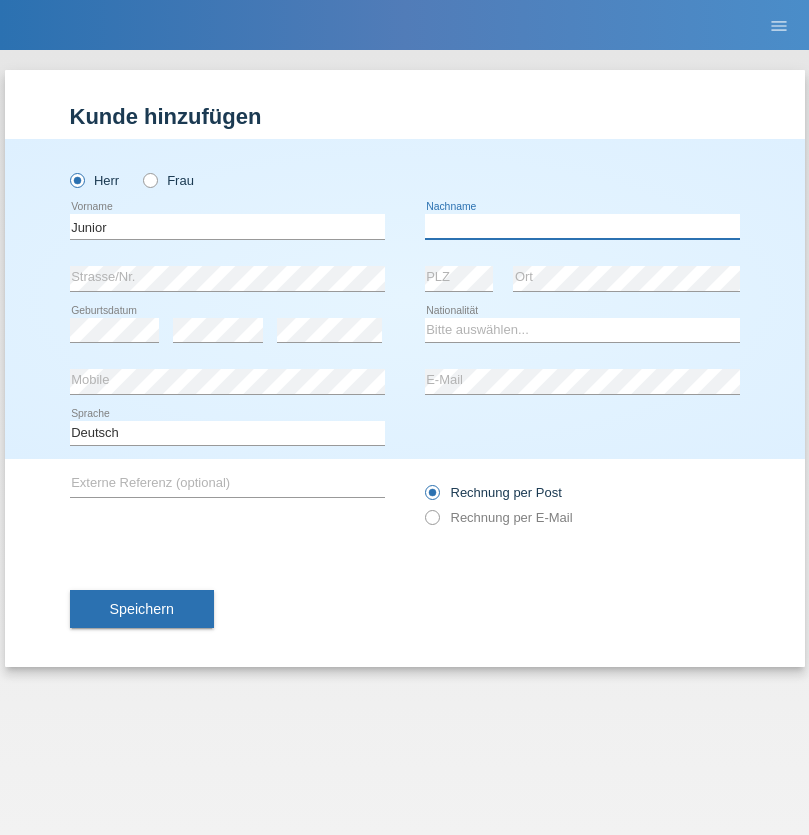 click at bounding box center (582, 226) 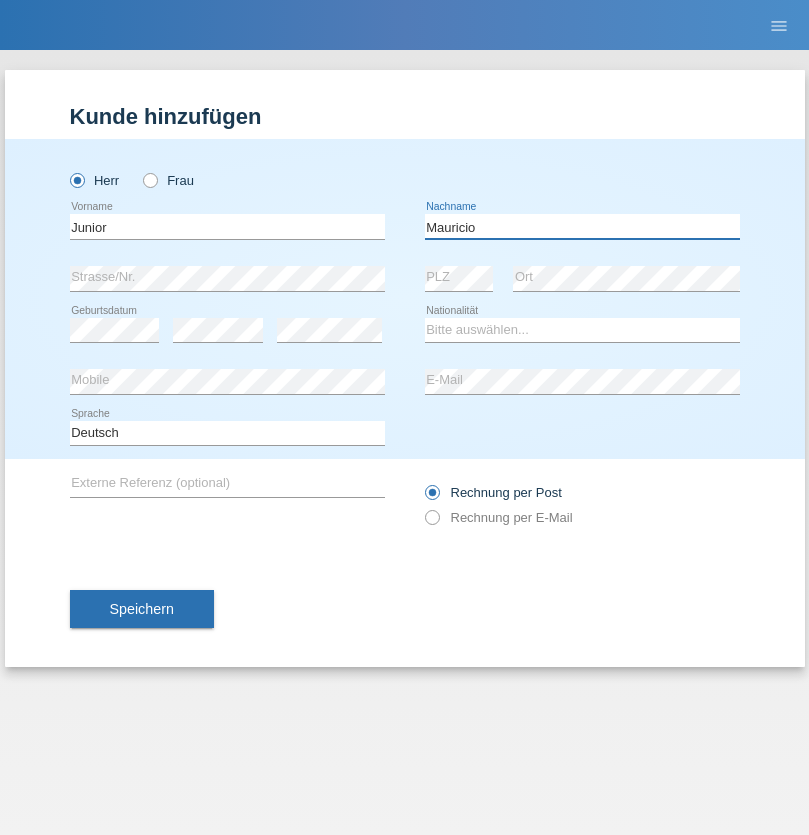type on "Mauricio" 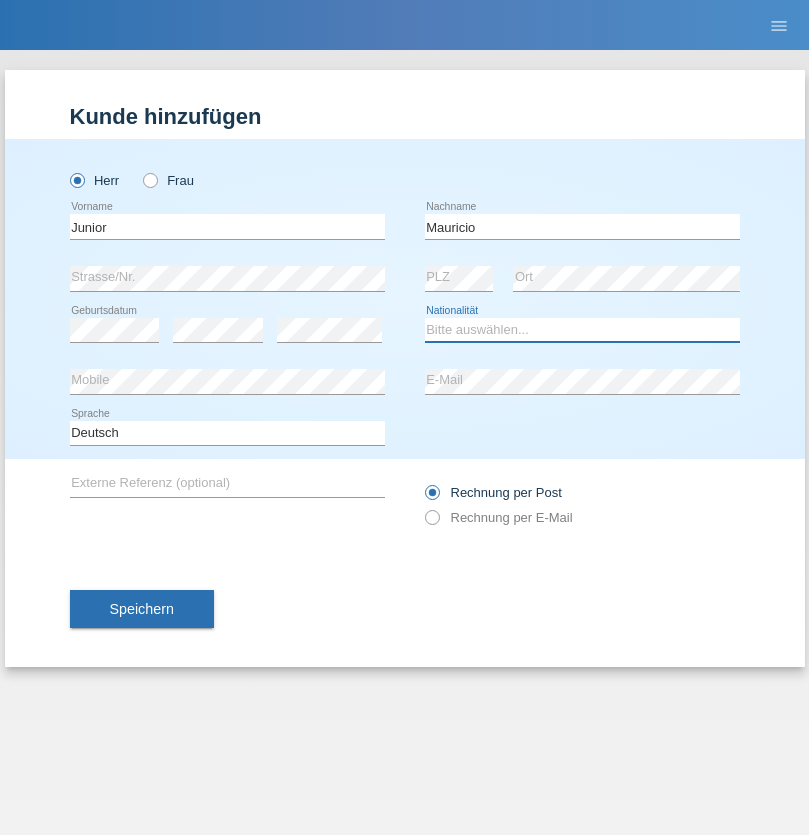 select on "CH" 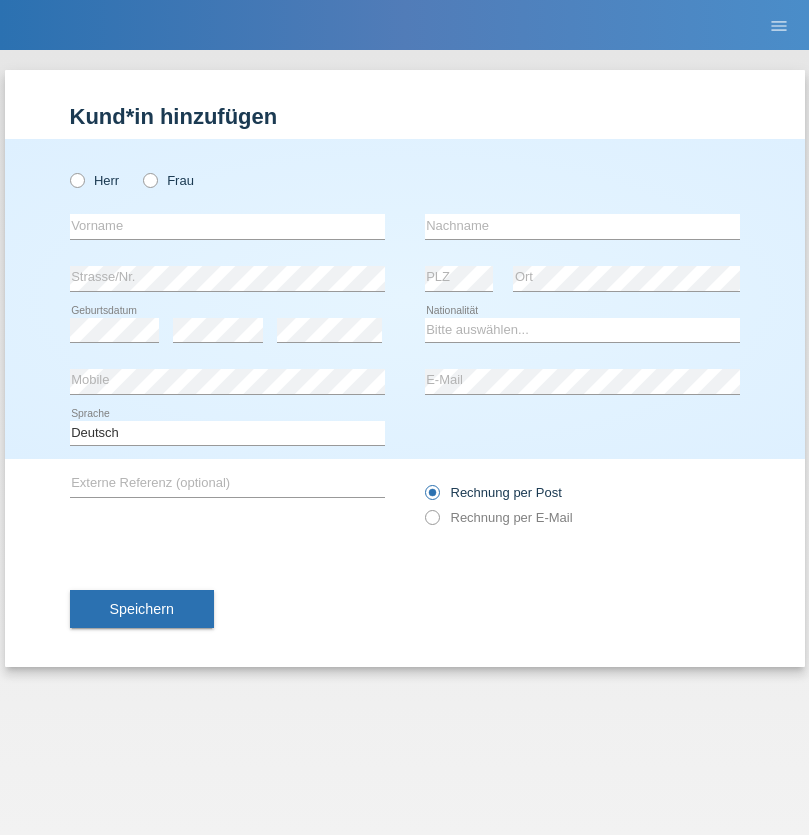 scroll, scrollTop: 0, scrollLeft: 0, axis: both 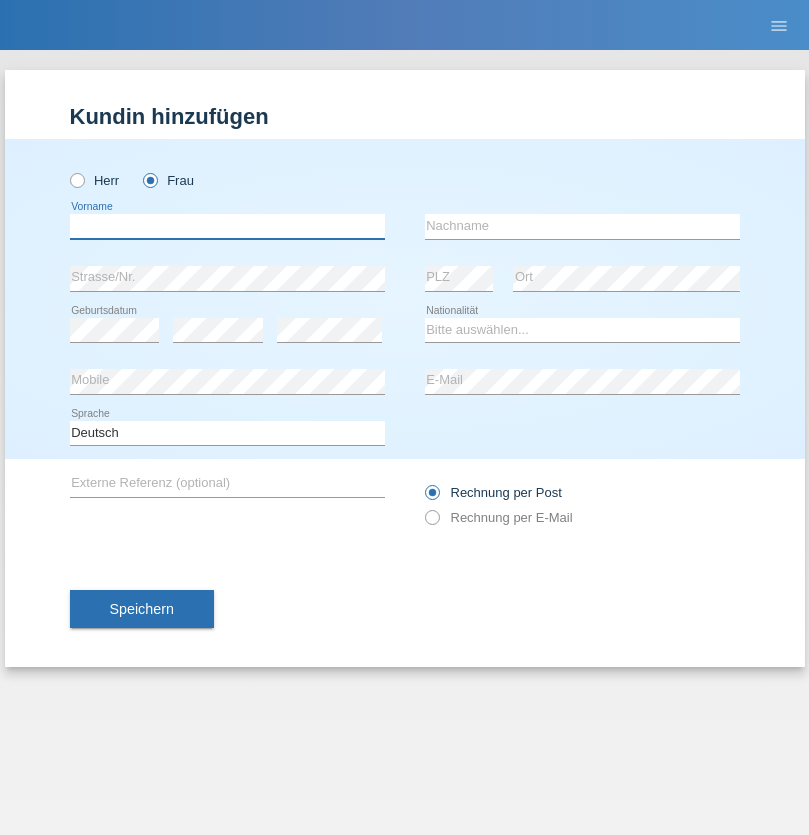 click at bounding box center (227, 226) 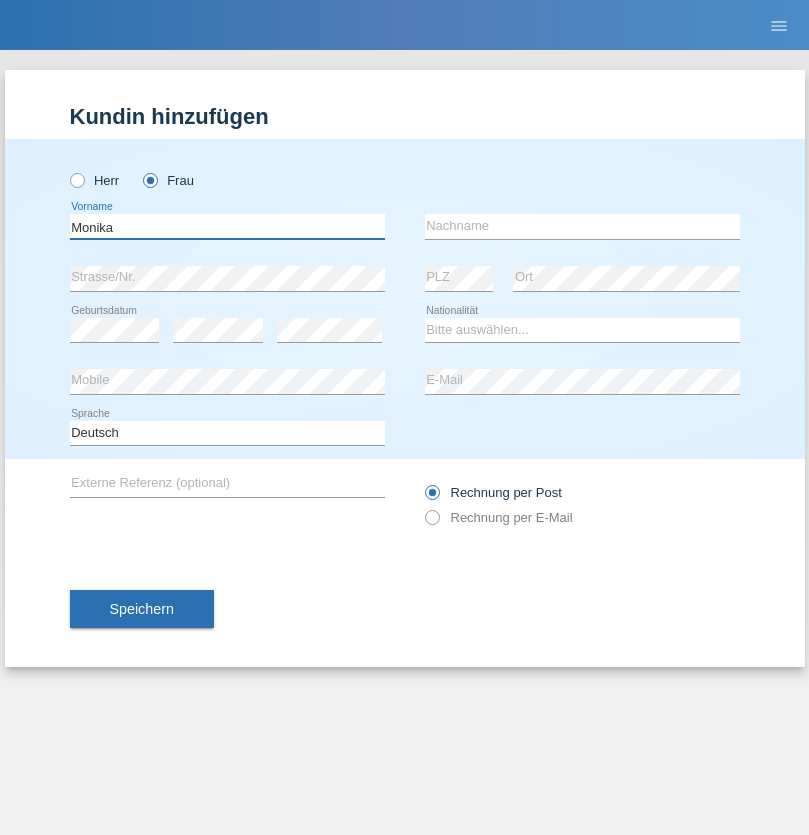 type on "Monika" 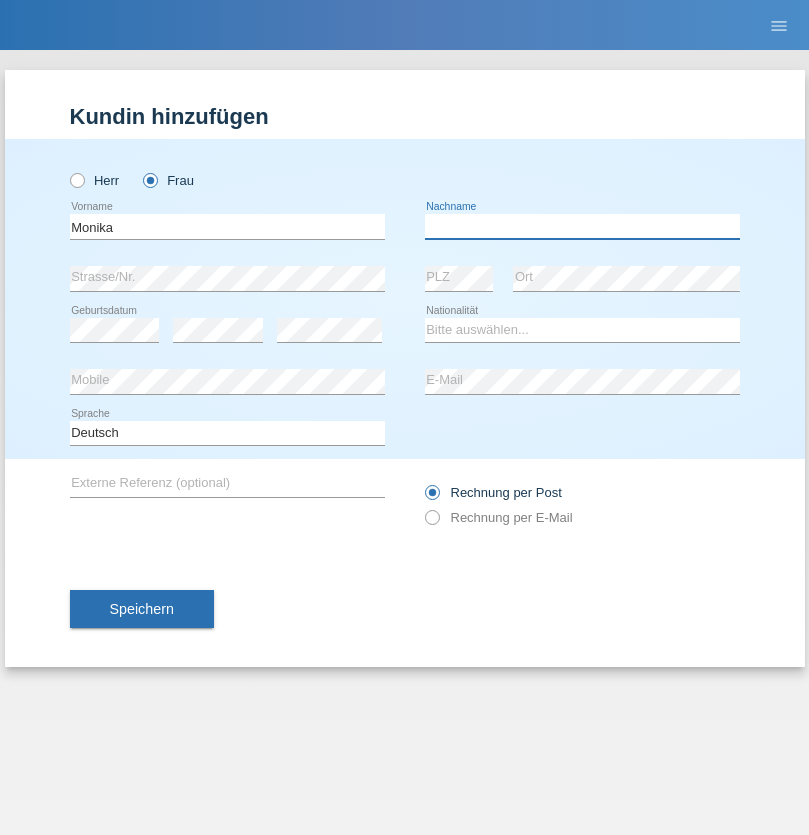 click at bounding box center [582, 226] 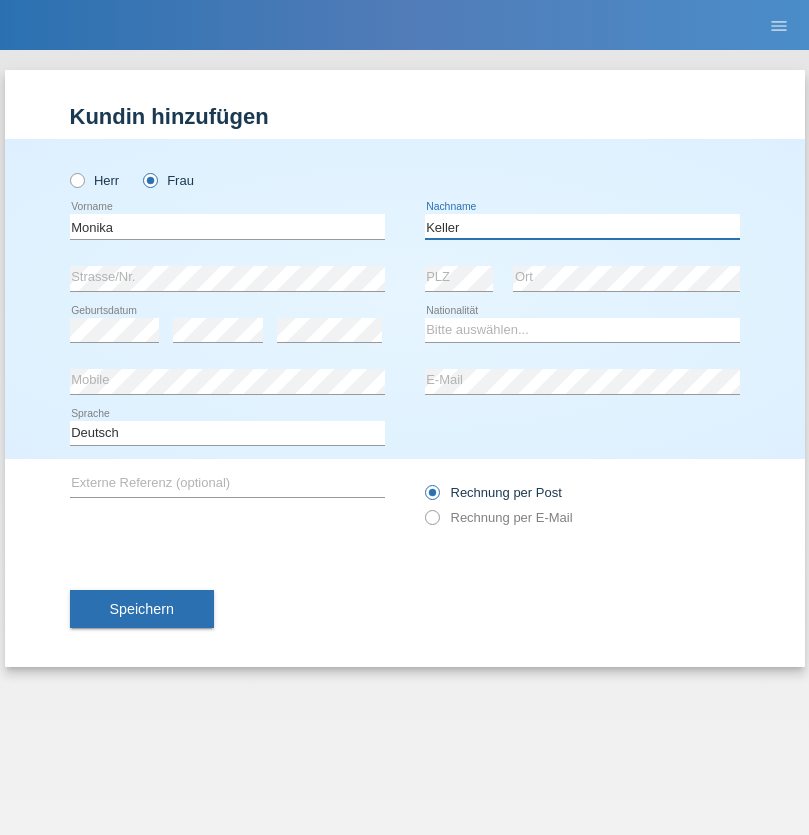 type on "Keller" 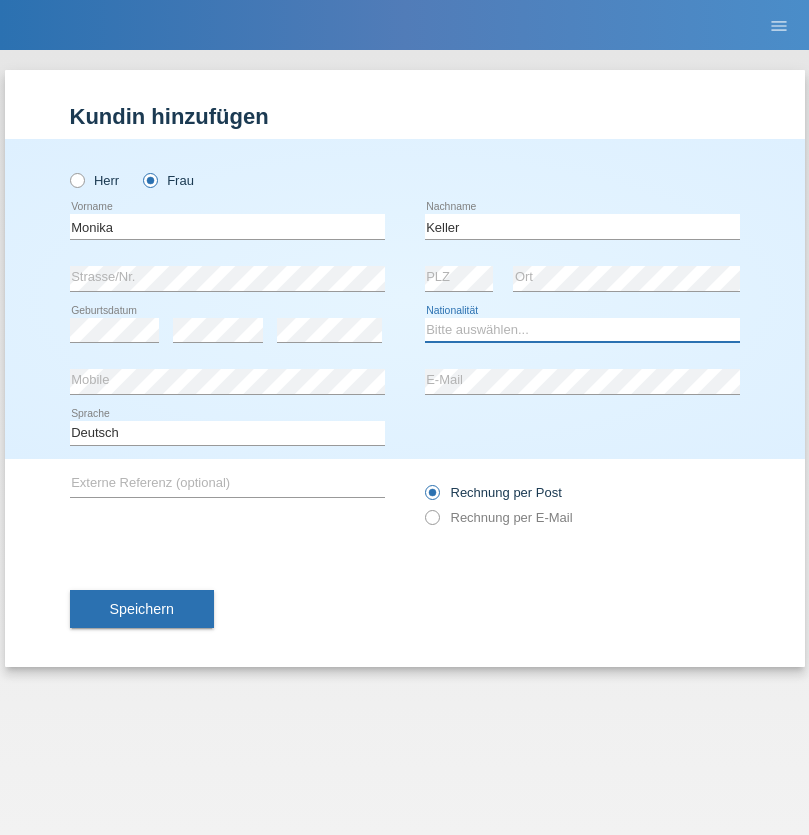 select on "CH" 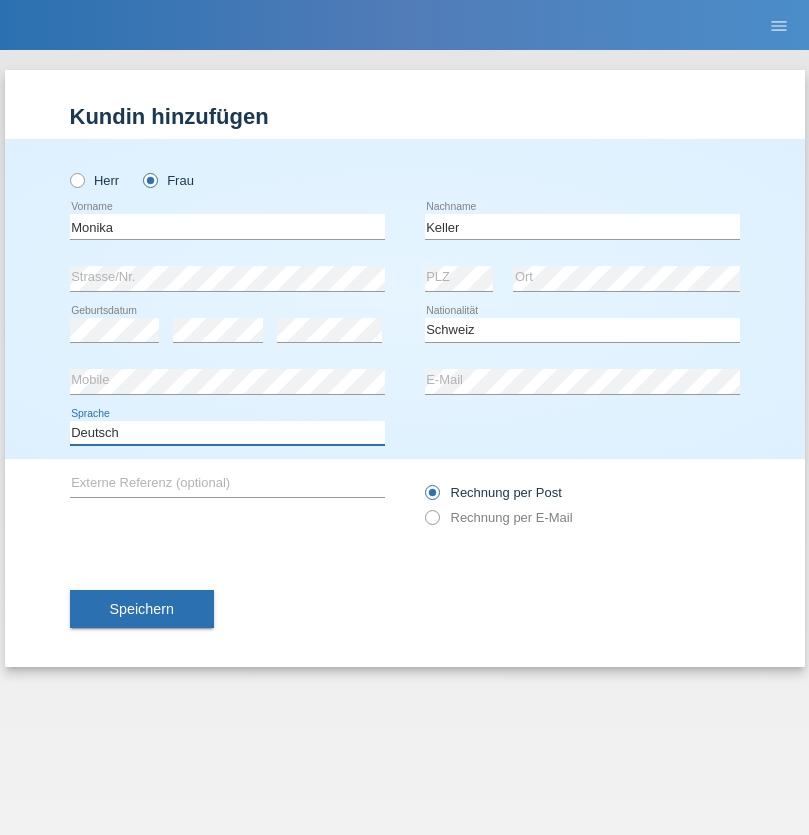 select on "en" 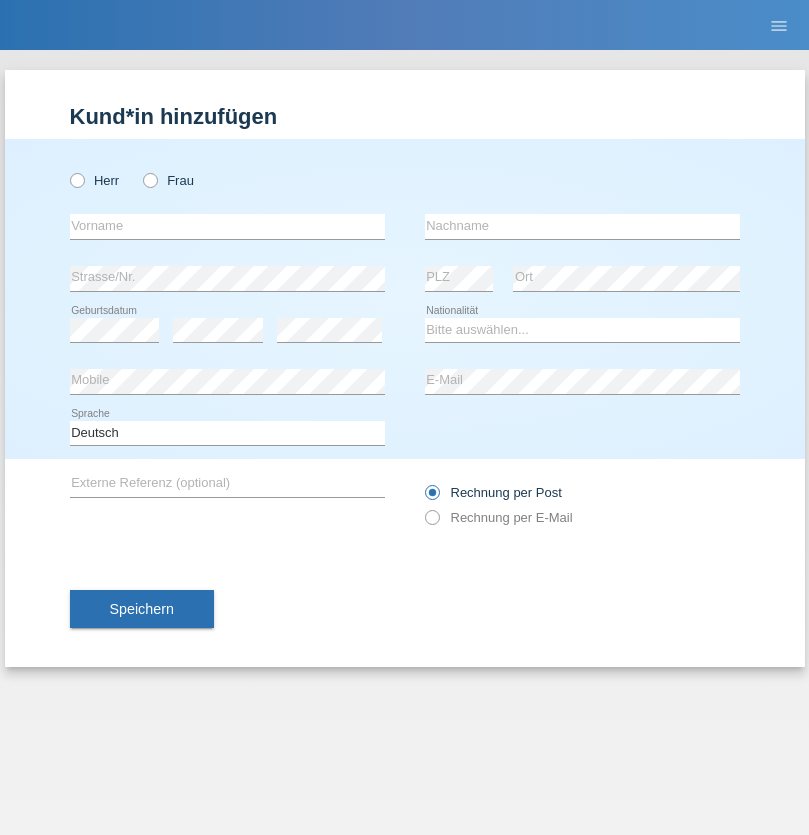 scroll, scrollTop: 0, scrollLeft: 0, axis: both 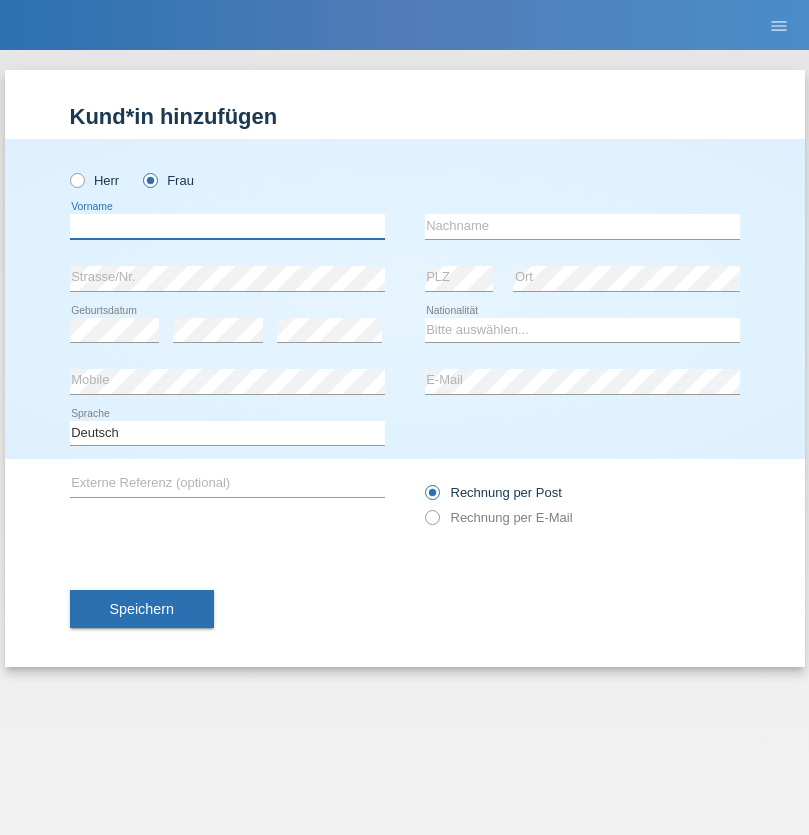 click at bounding box center (227, 226) 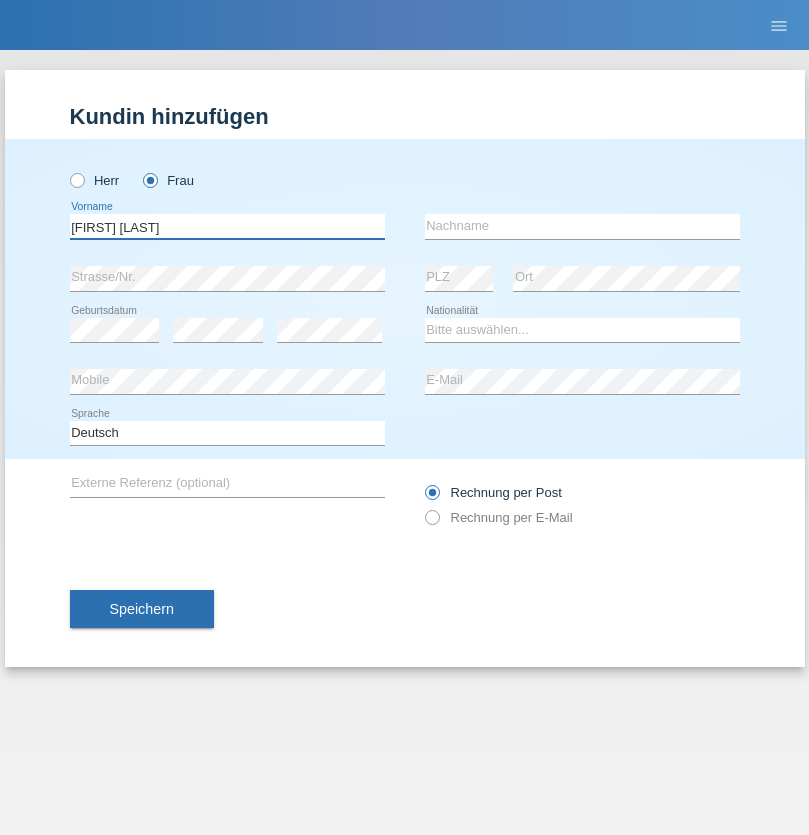 type on "Maria Fernanda" 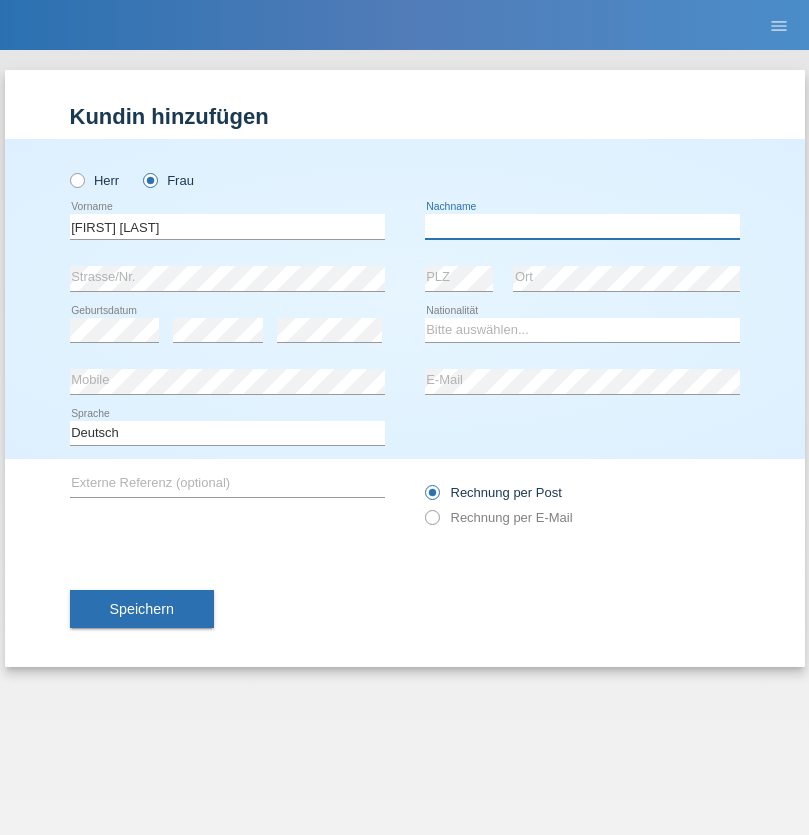 click at bounding box center (582, 226) 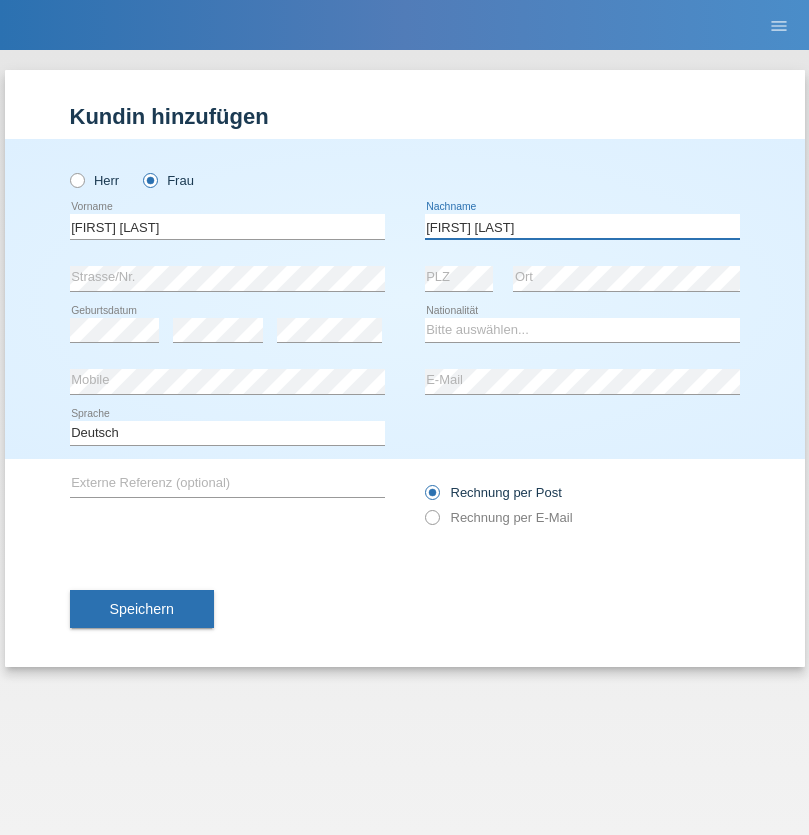 type on "Knusel Campillo" 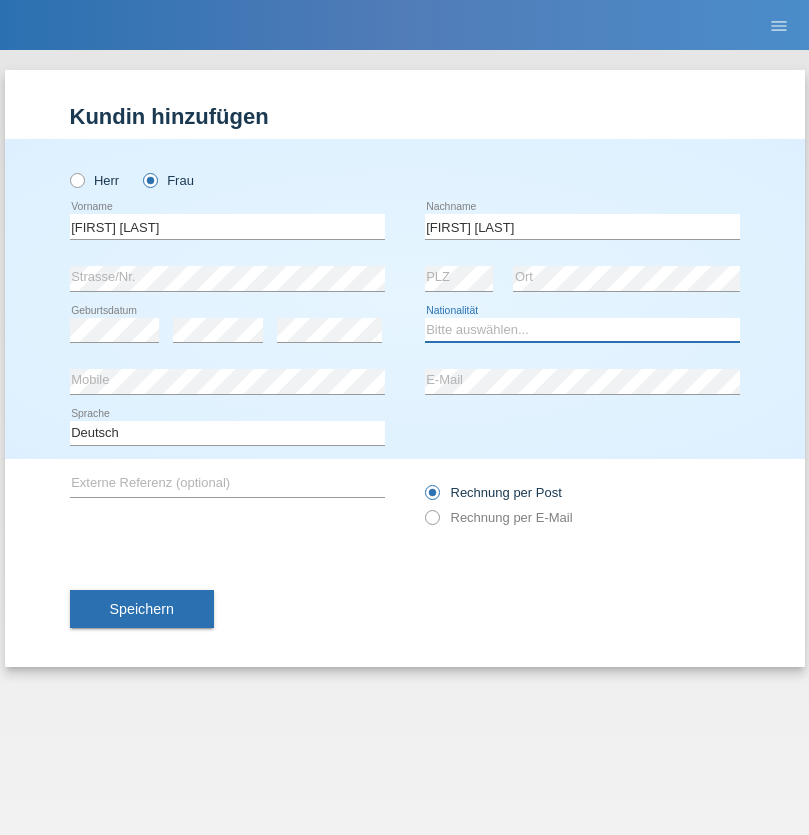select on "CH" 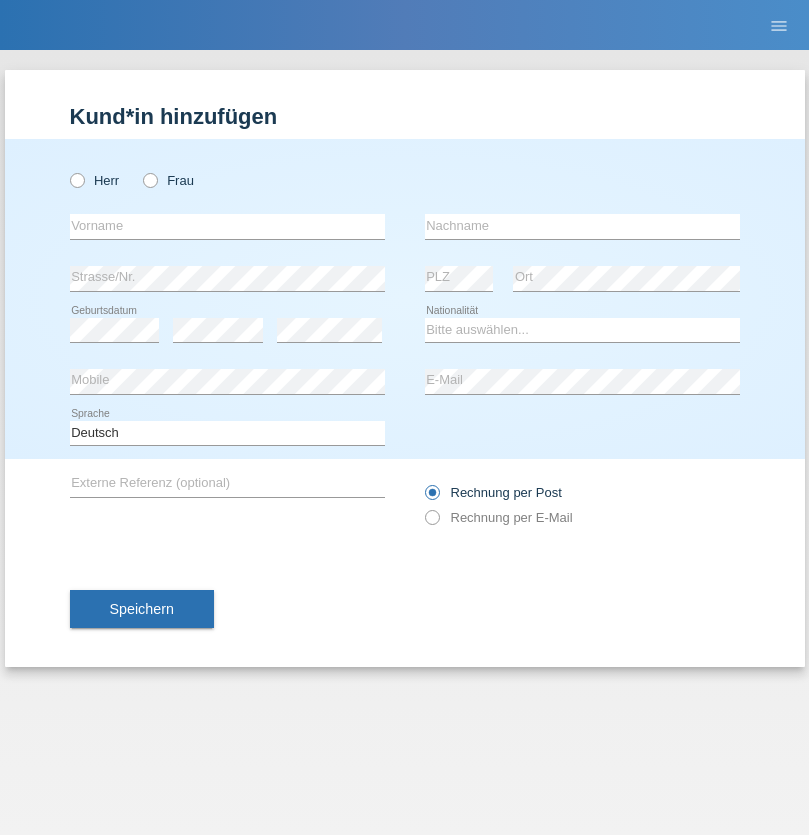 scroll, scrollTop: 0, scrollLeft: 0, axis: both 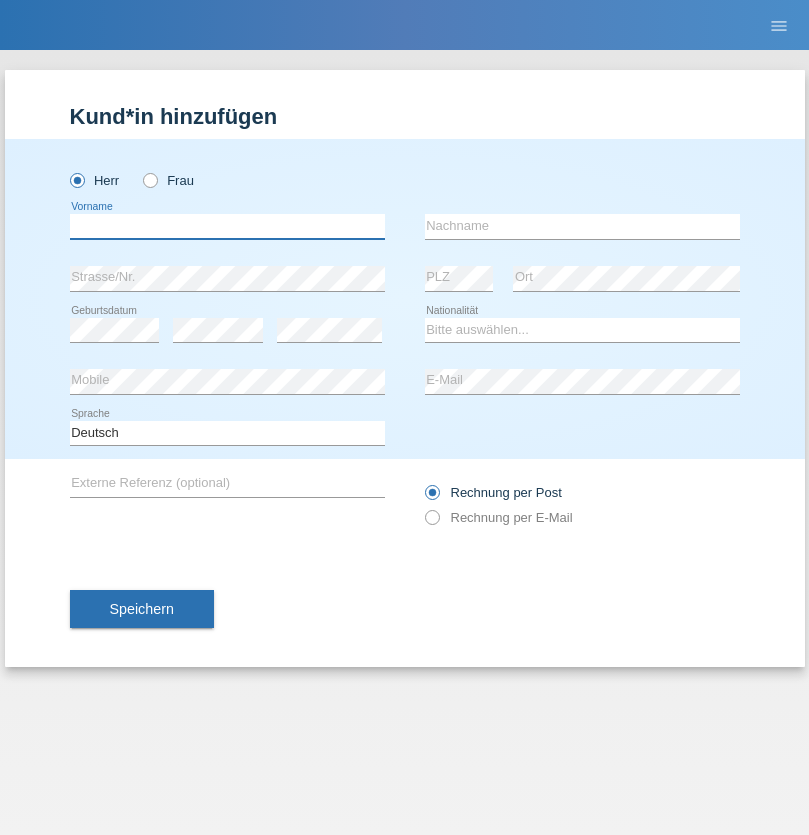 click at bounding box center [227, 226] 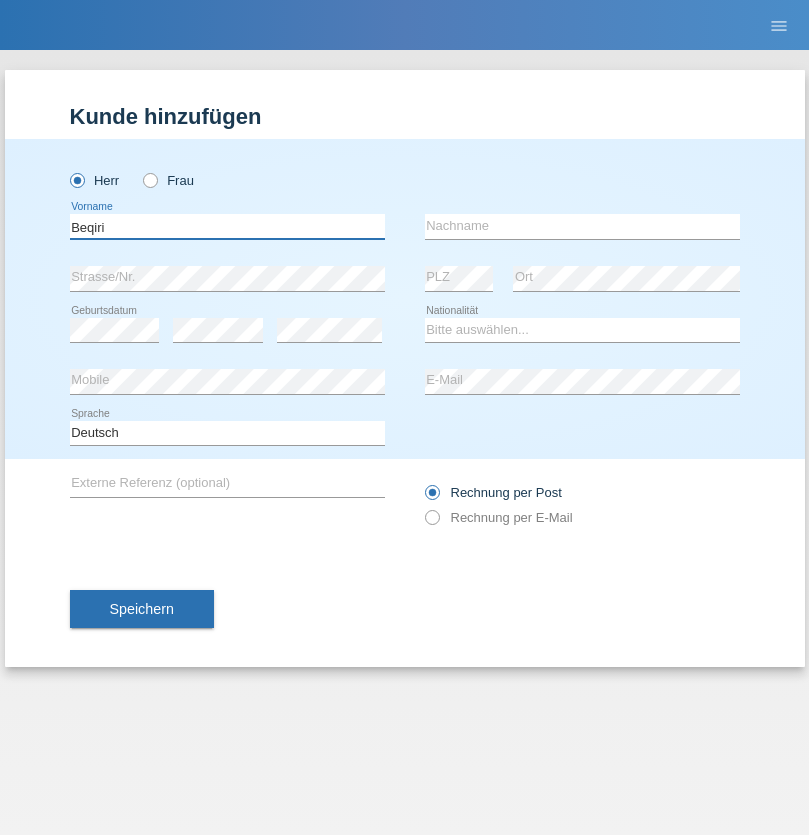 type on "Beqiri" 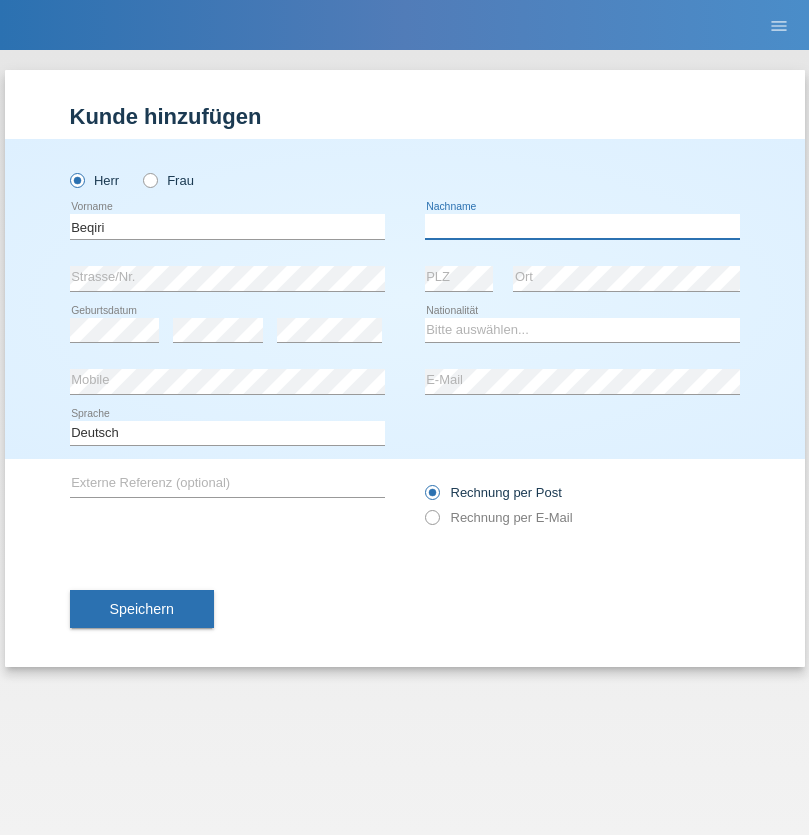 click at bounding box center (582, 226) 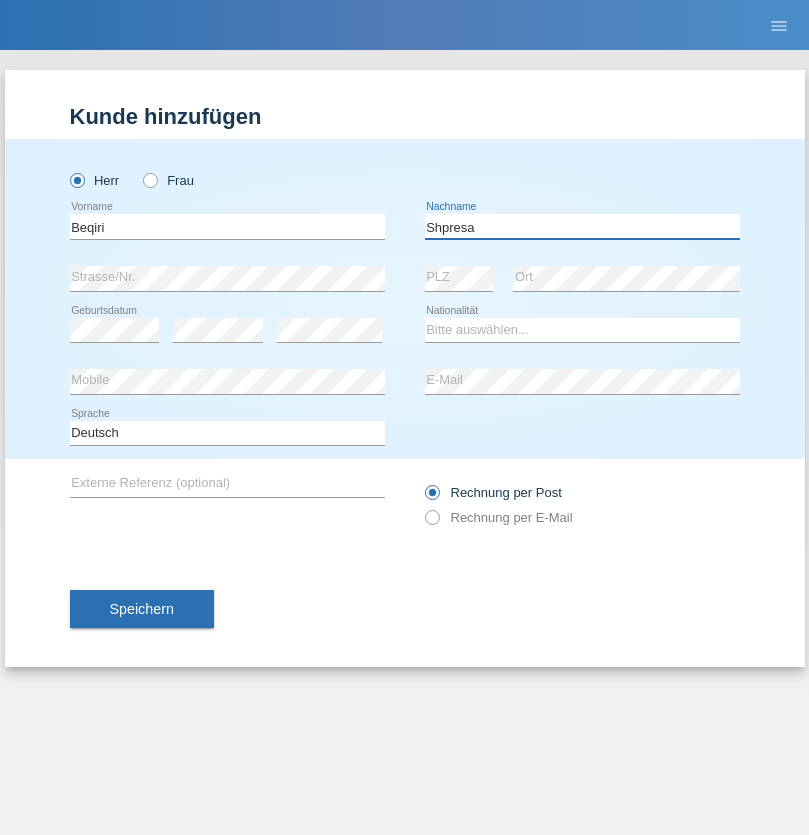 type on "Shpresa" 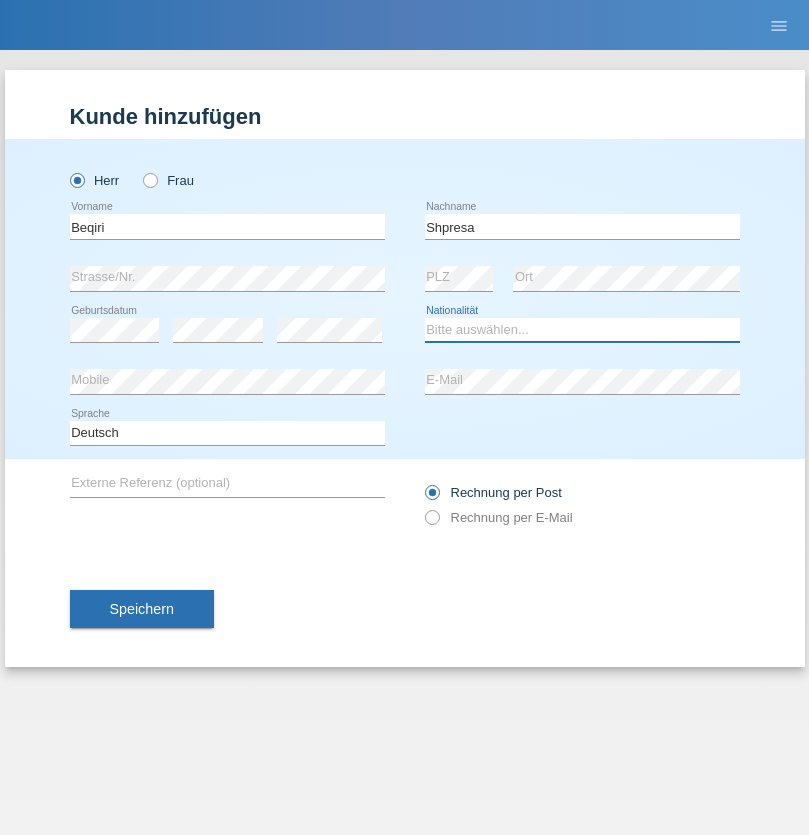 select on "XK" 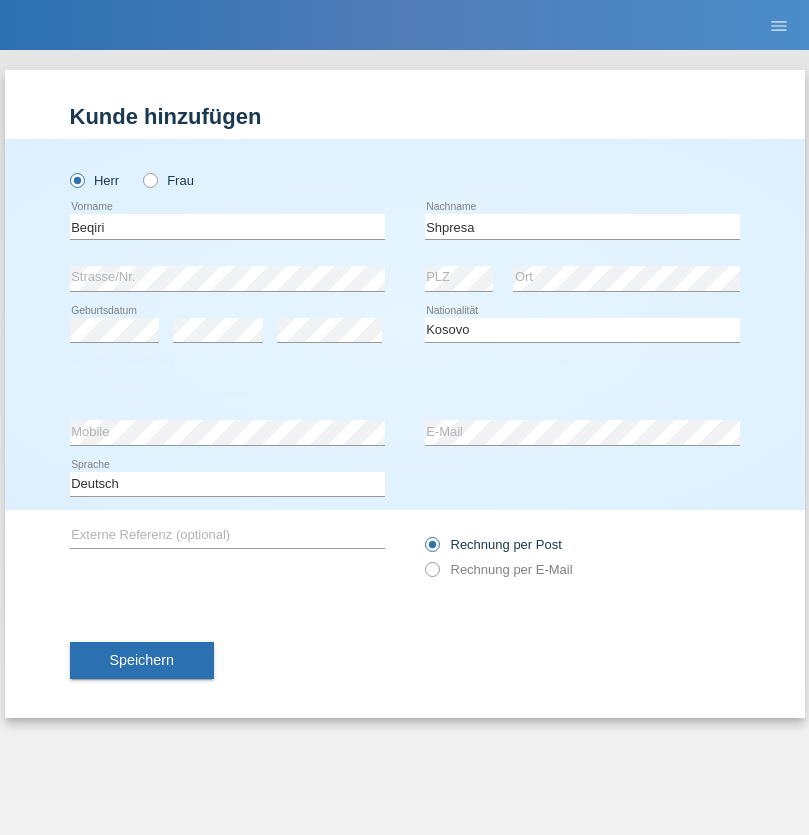 select on "C" 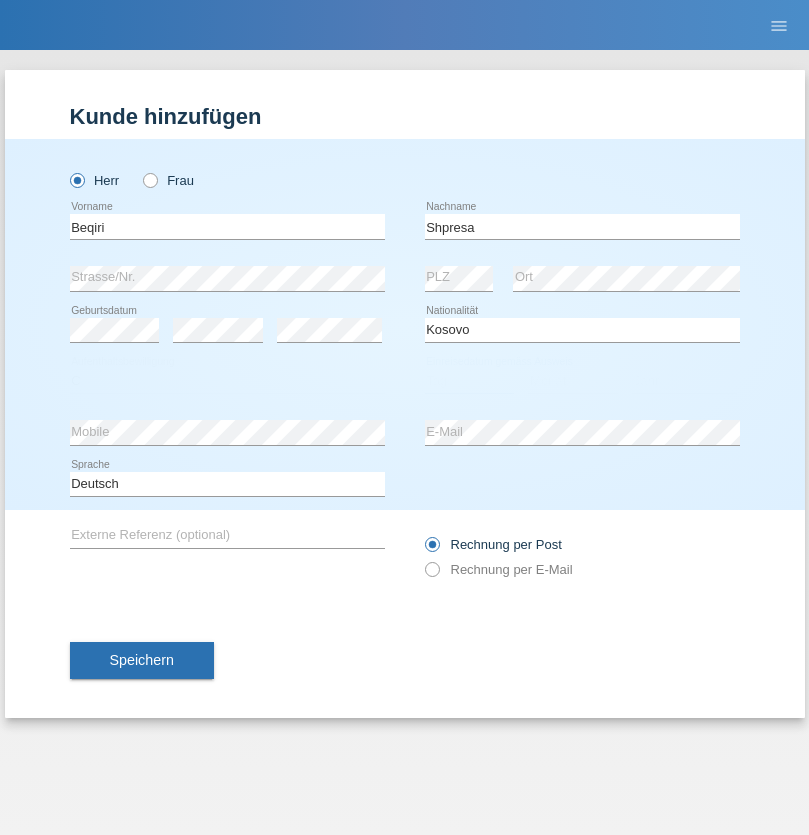 select on "08" 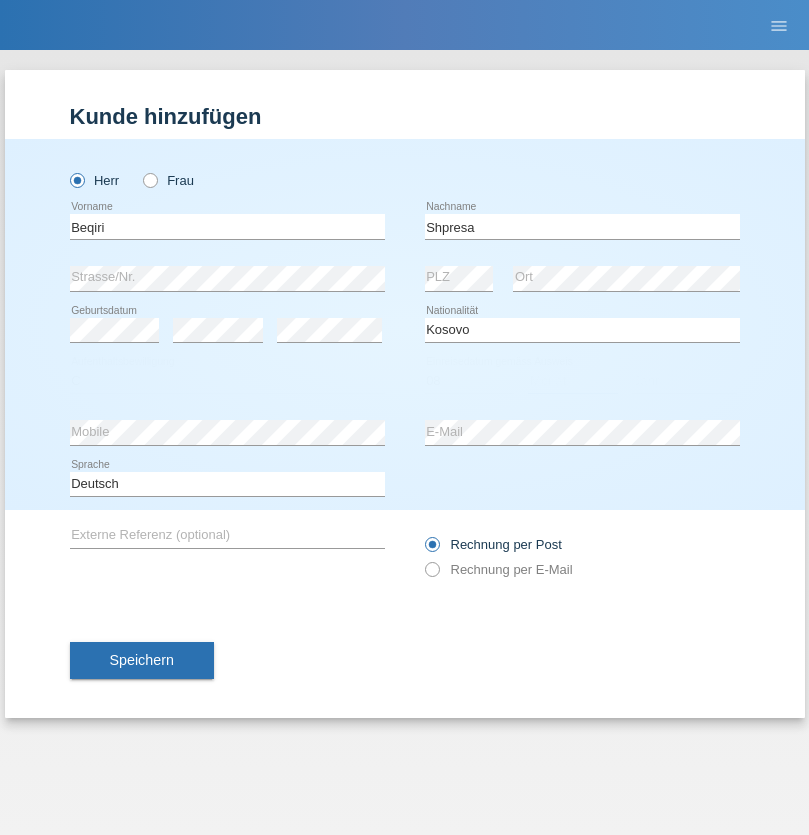 select on "02" 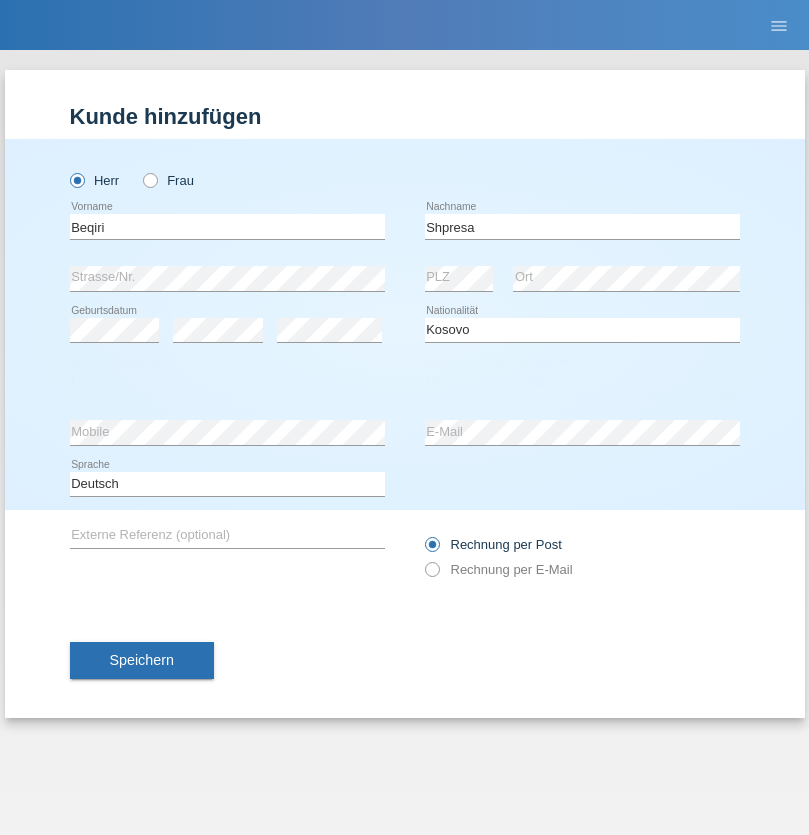select on "1979" 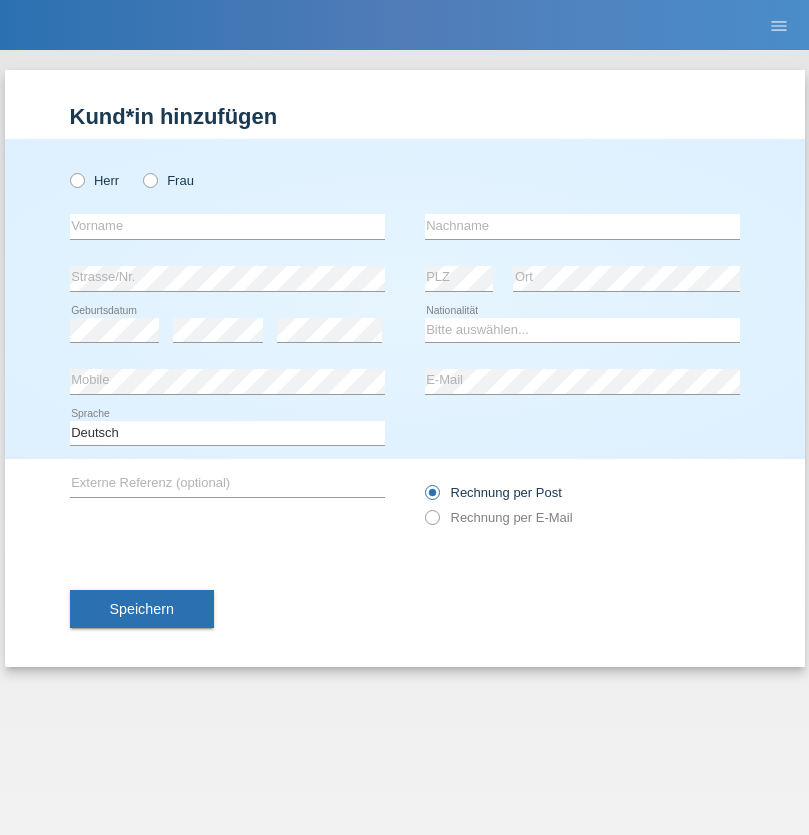 scroll, scrollTop: 0, scrollLeft: 0, axis: both 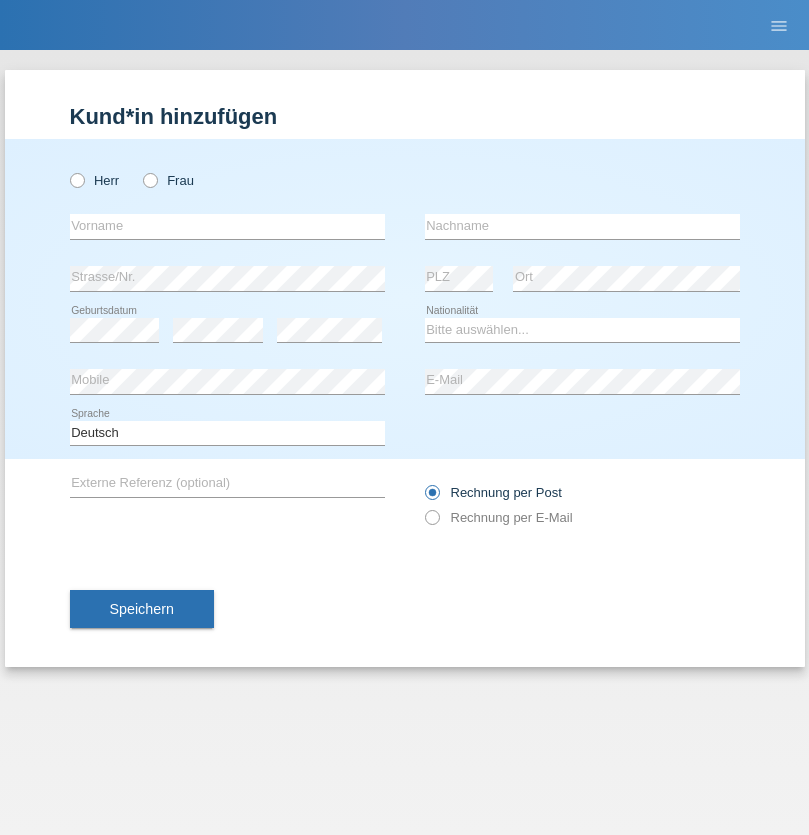 radio on "true" 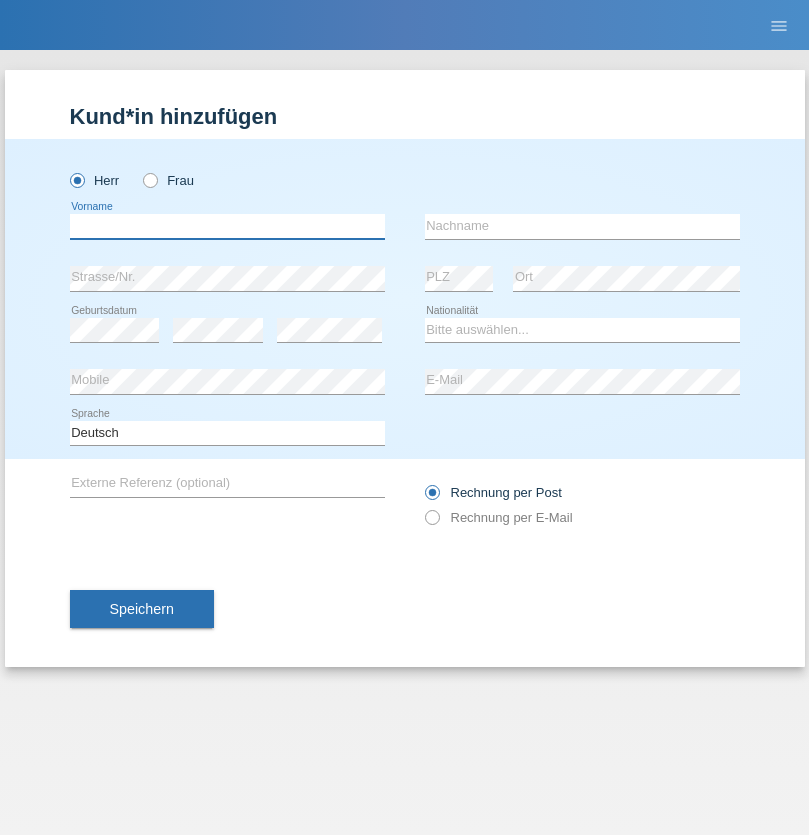 click at bounding box center [227, 226] 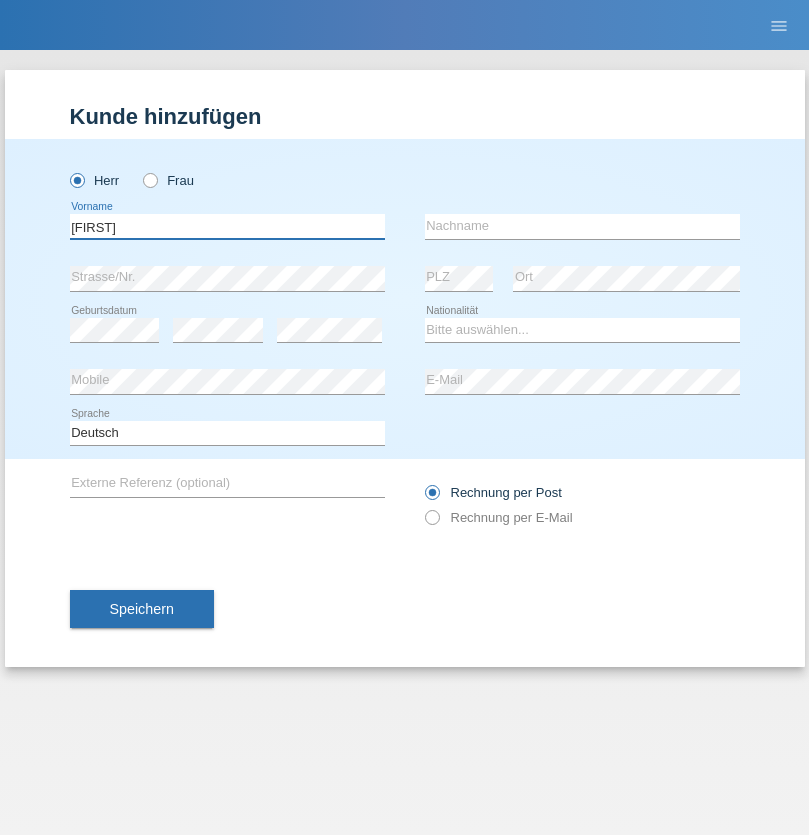 type on "[FIRST]" 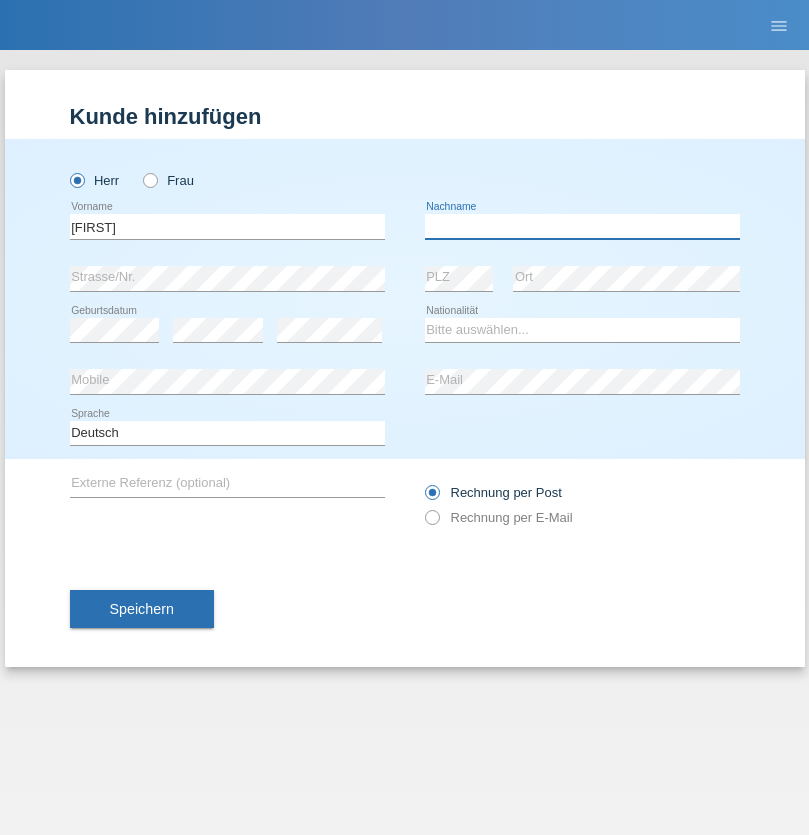 click at bounding box center (582, 226) 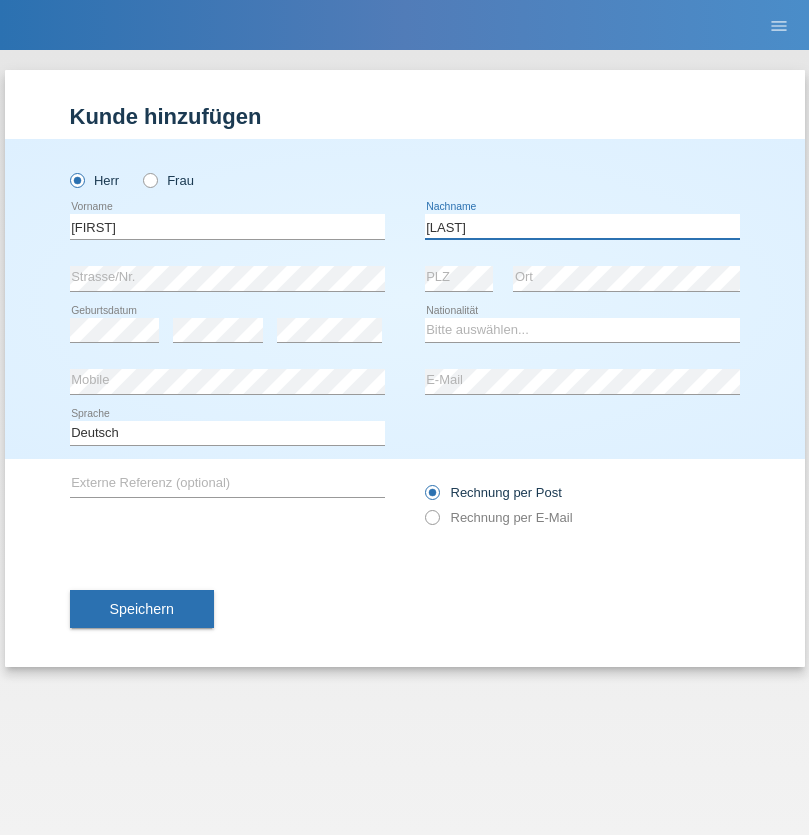 type on "[LAST]" 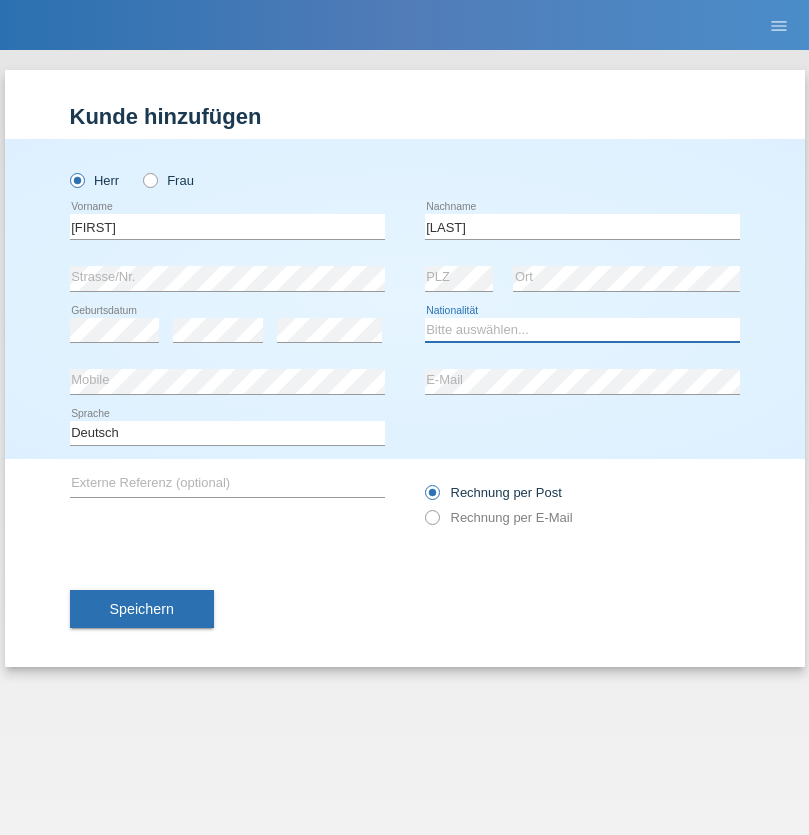 select on "CH" 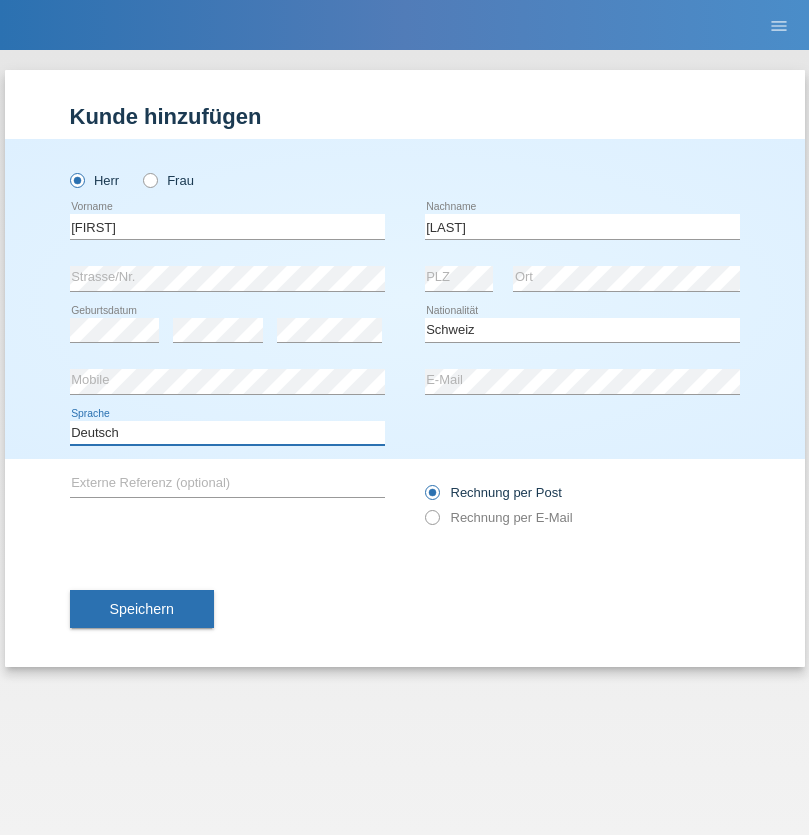 select on "en" 